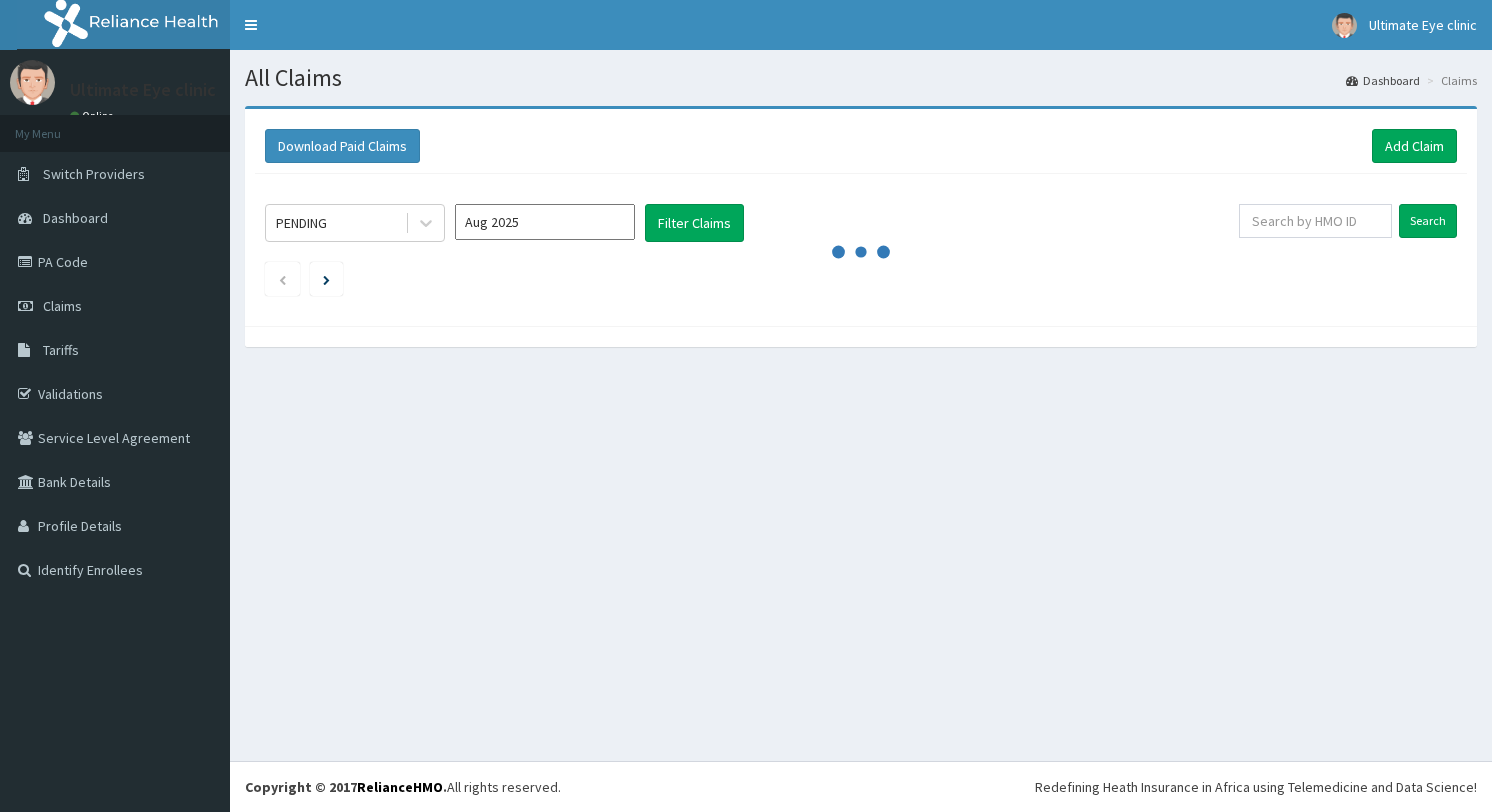 scroll, scrollTop: 0, scrollLeft: 0, axis: both 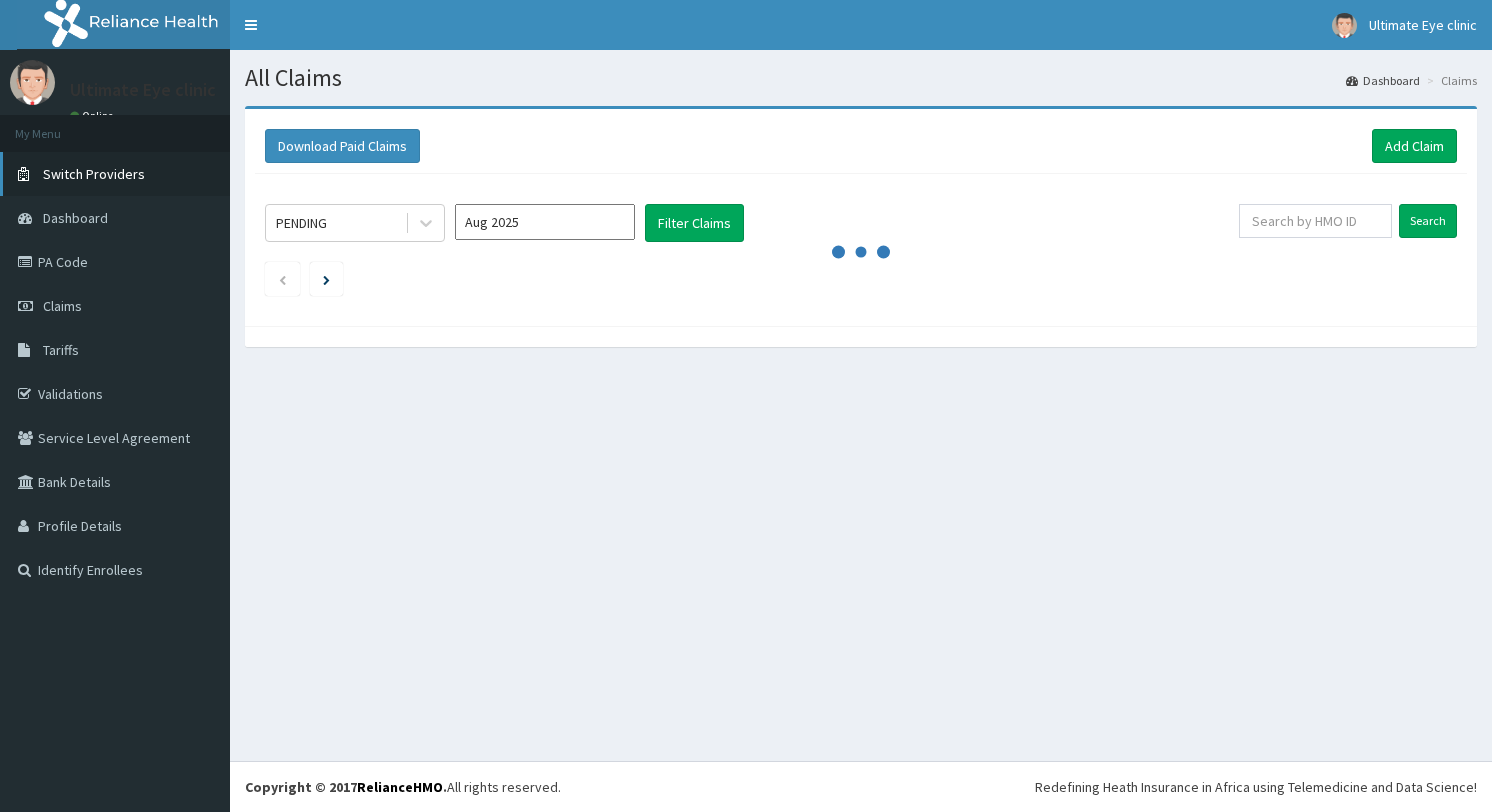 click on "Switch Providers" at bounding box center (94, 174) 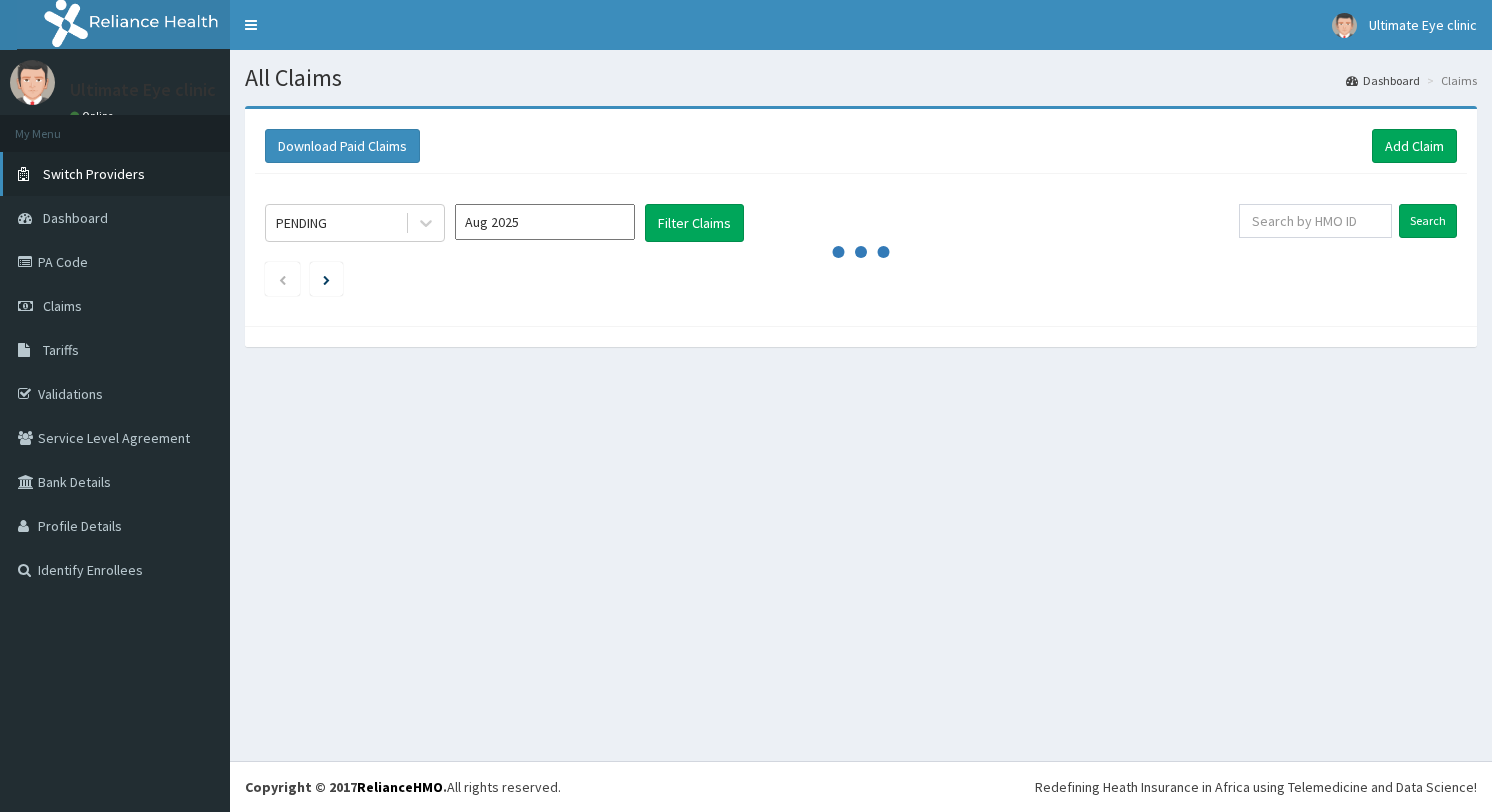 scroll, scrollTop: 0, scrollLeft: 0, axis: both 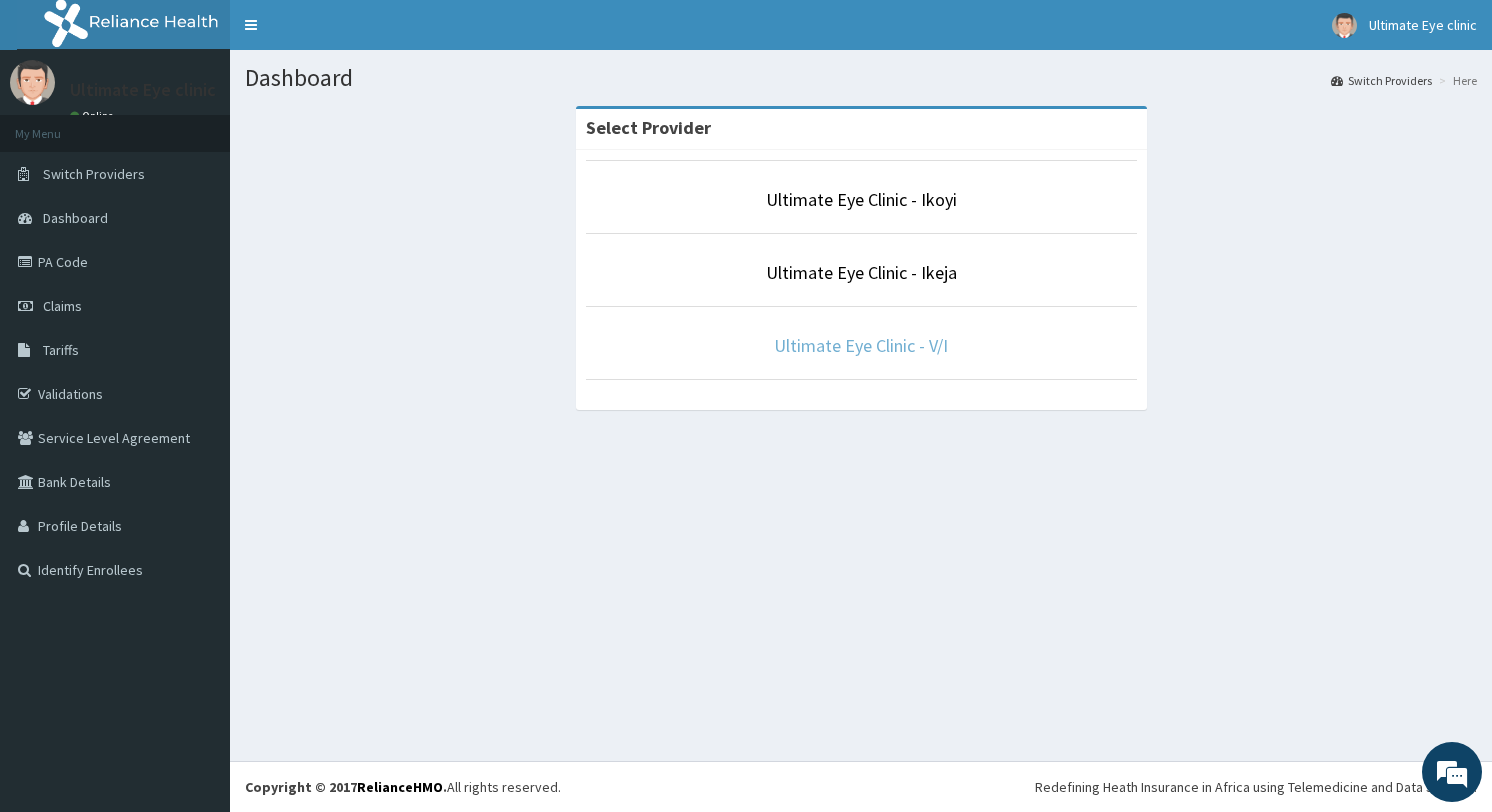 click on "Ultimate Eye Clinic - V/I" at bounding box center [861, 345] 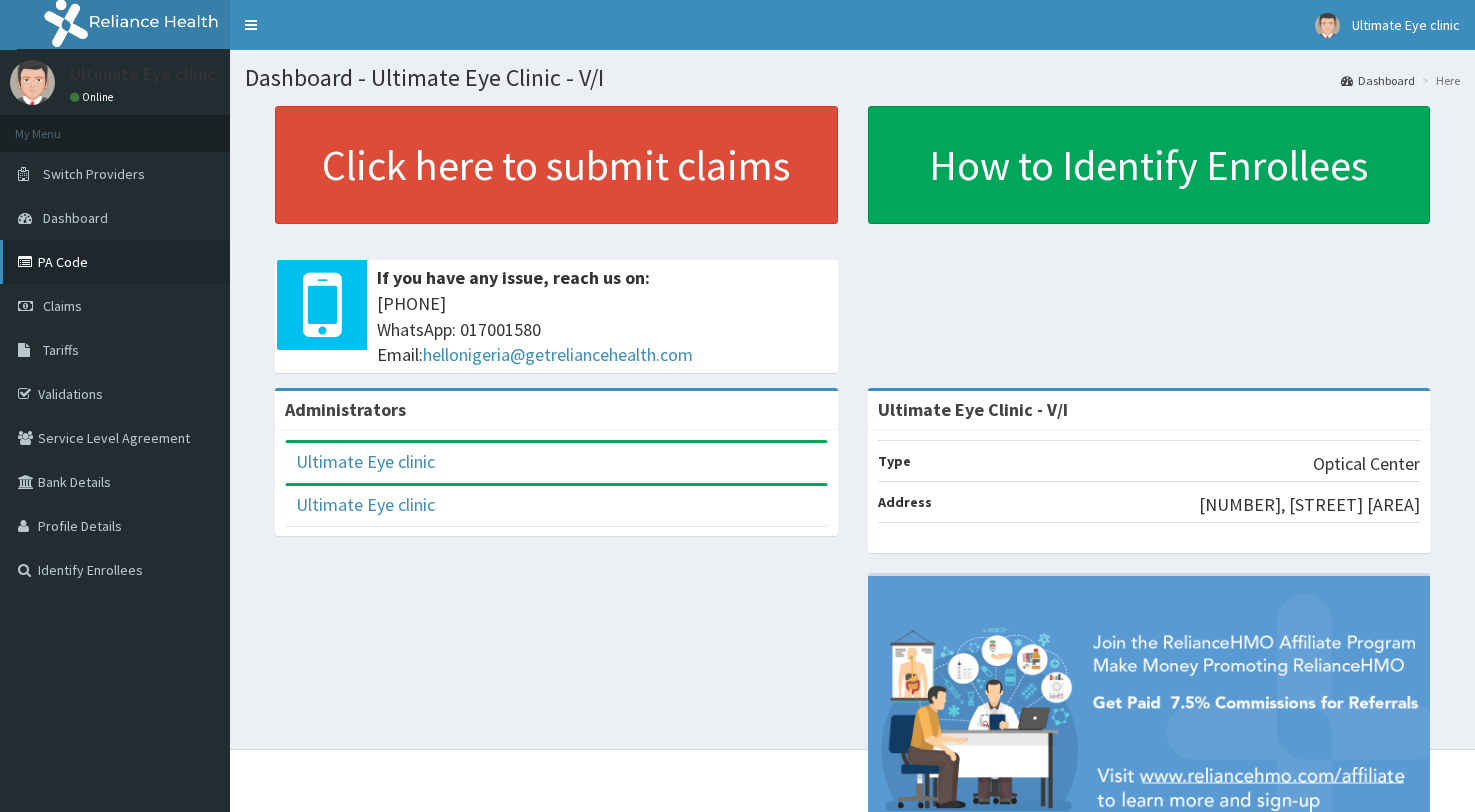 scroll, scrollTop: 0, scrollLeft: 0, axis: both 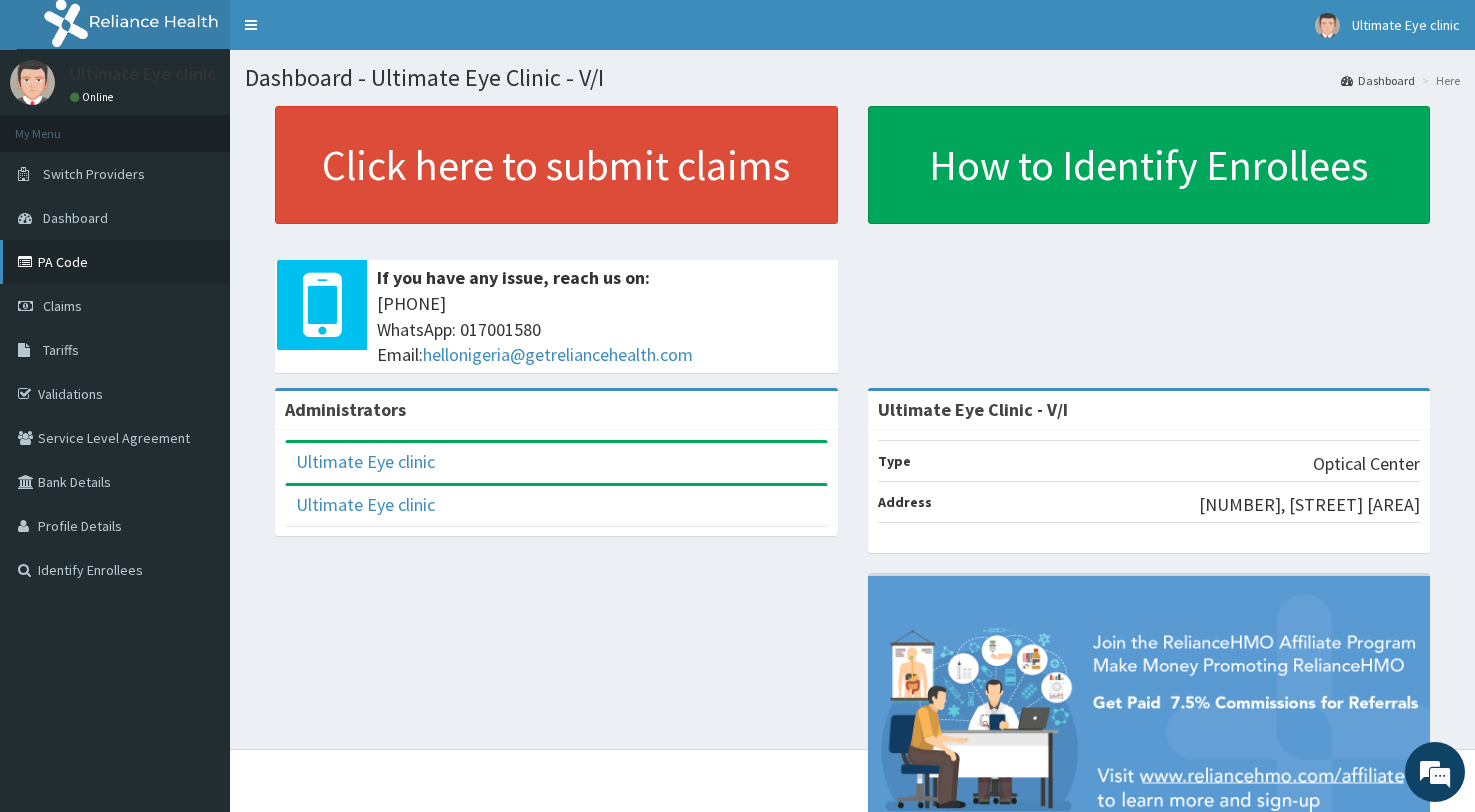 click on "PA Code" at bounding box center (115, 262) 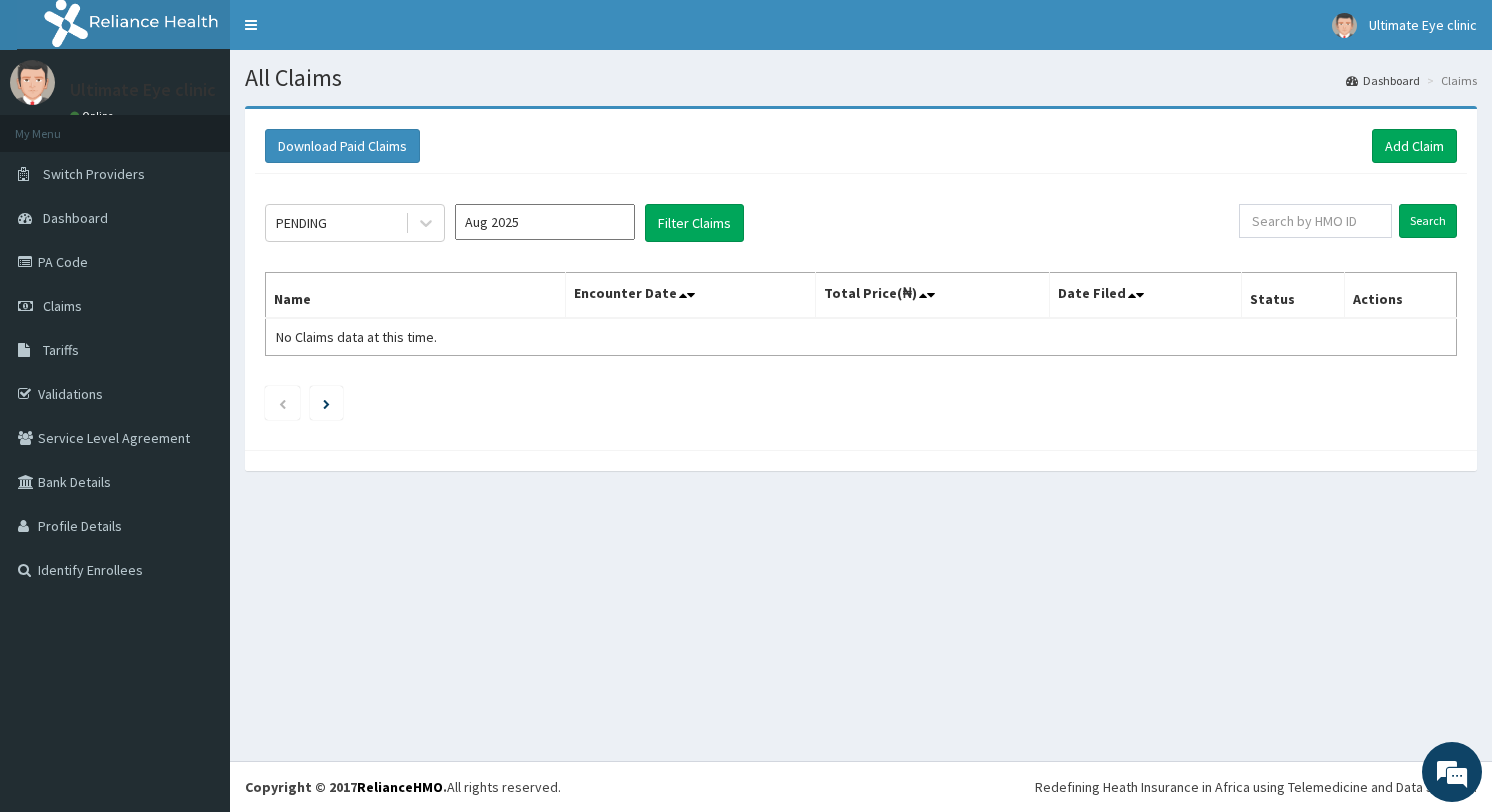 scroll, scrollTop: 0, scrollLeft: 0, axis: both 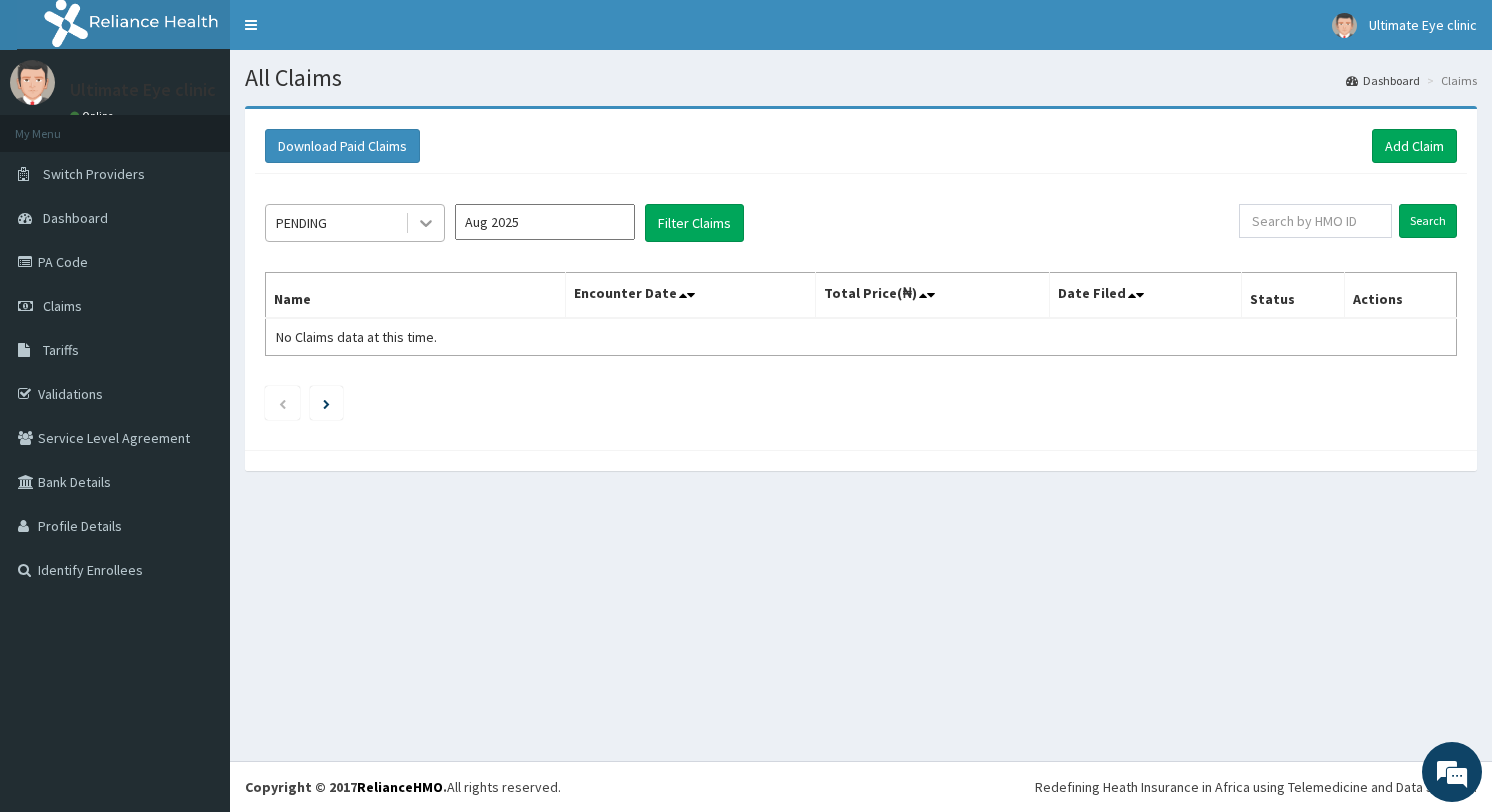 click 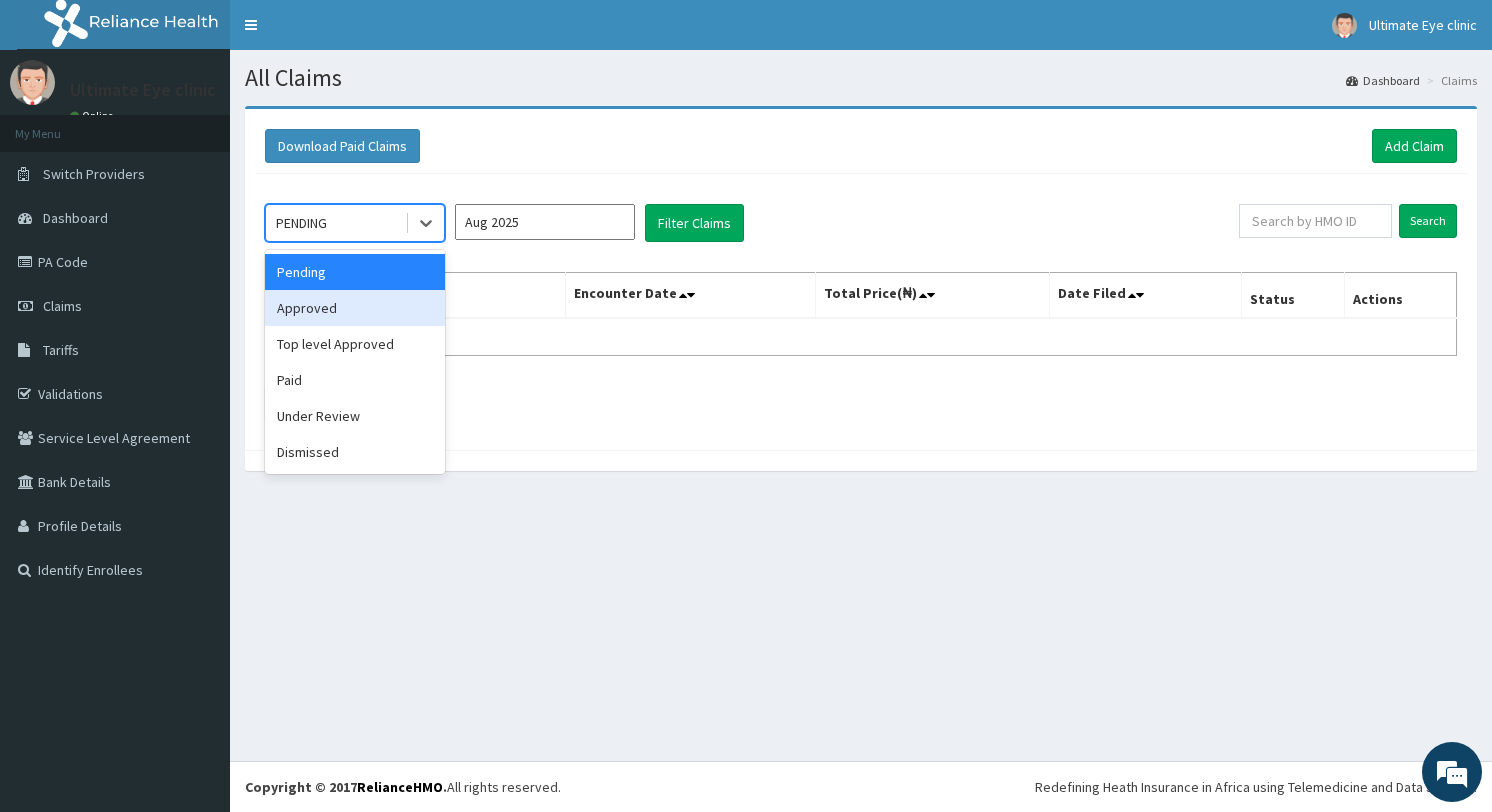 click on "Approved" at bounding box center [355, 308] 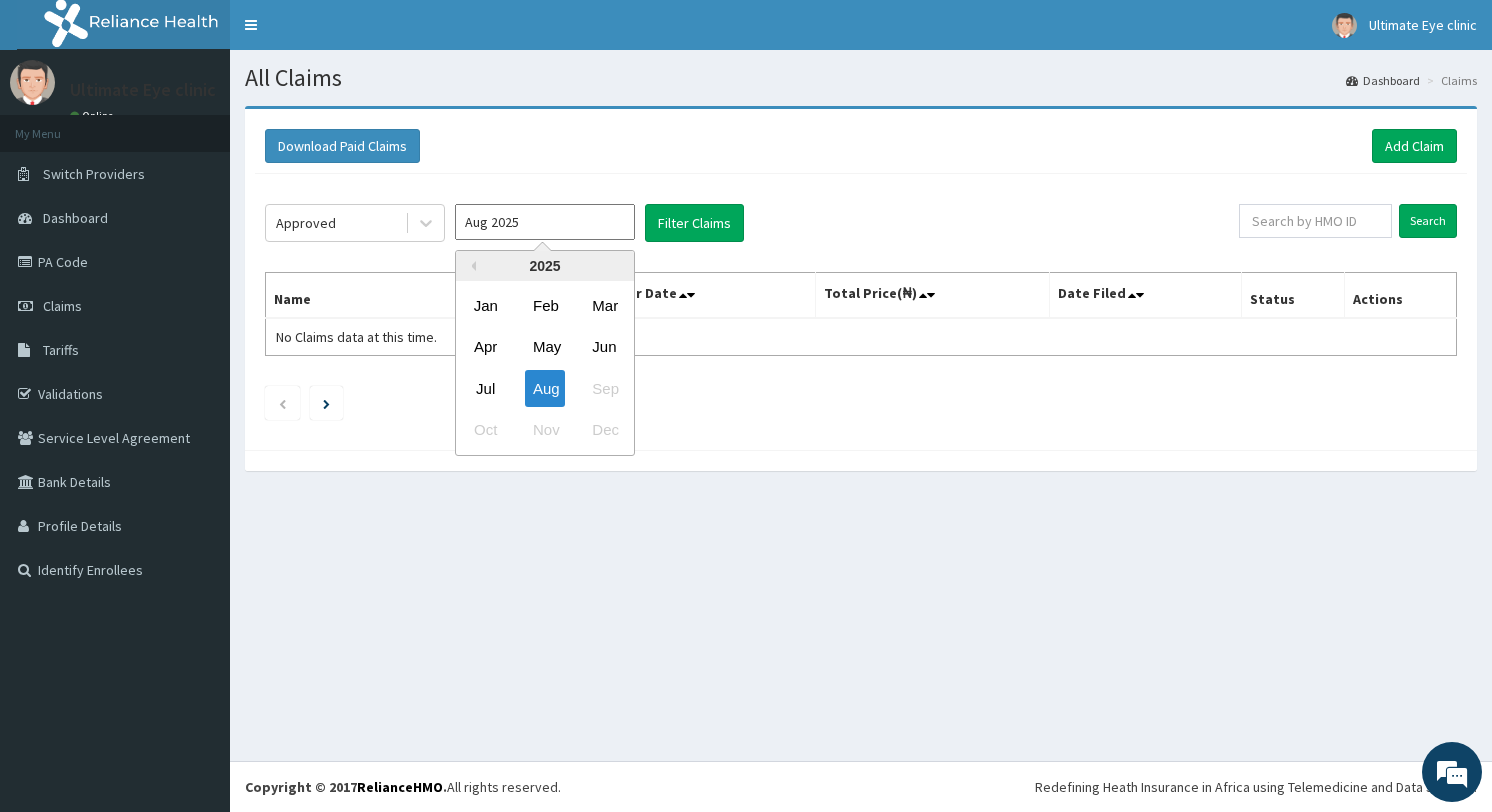 click on "Aug 2025" at bounding box center [545, 222] 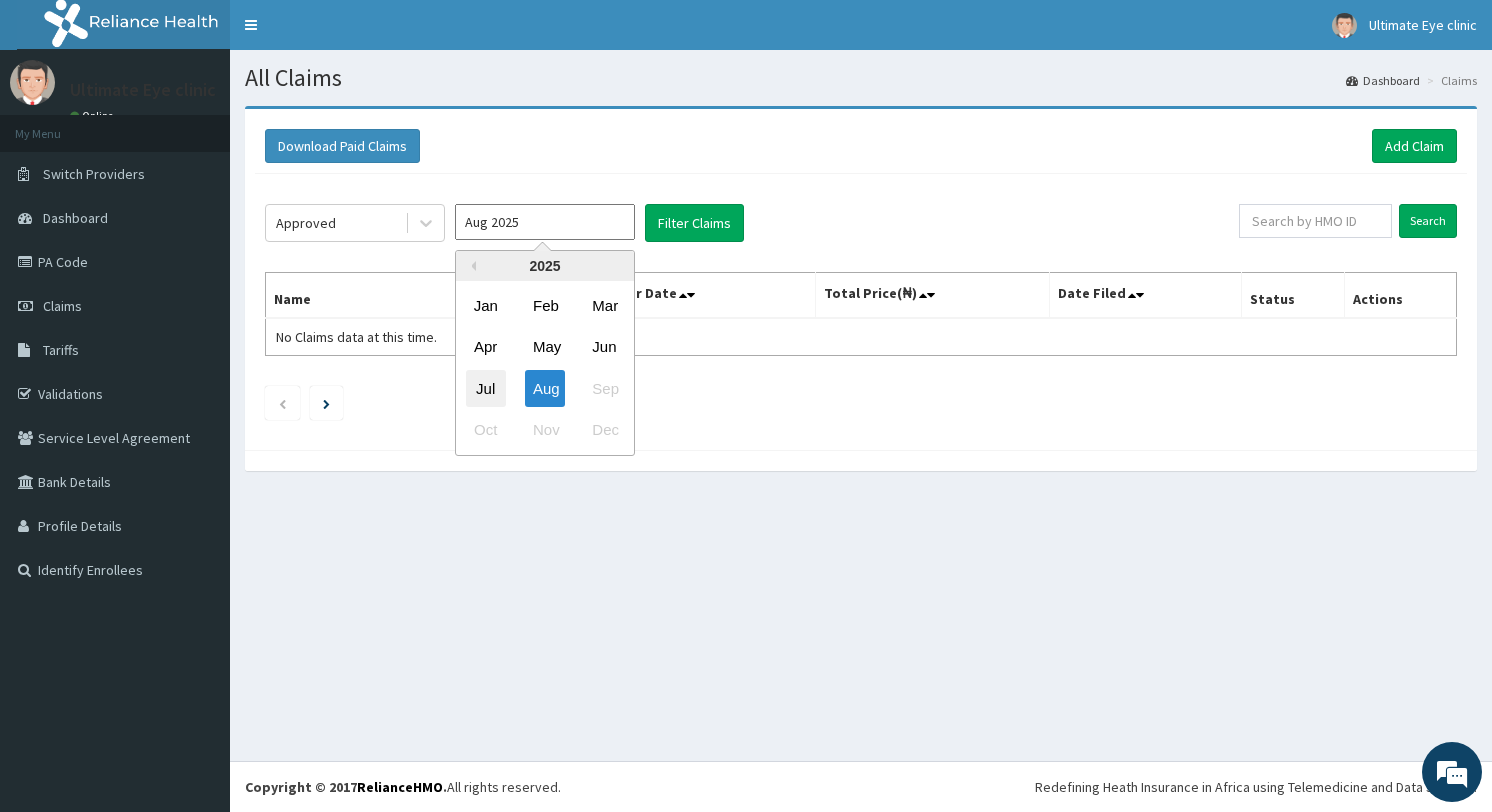 click on "Jul" at bounding box center [486, 388] 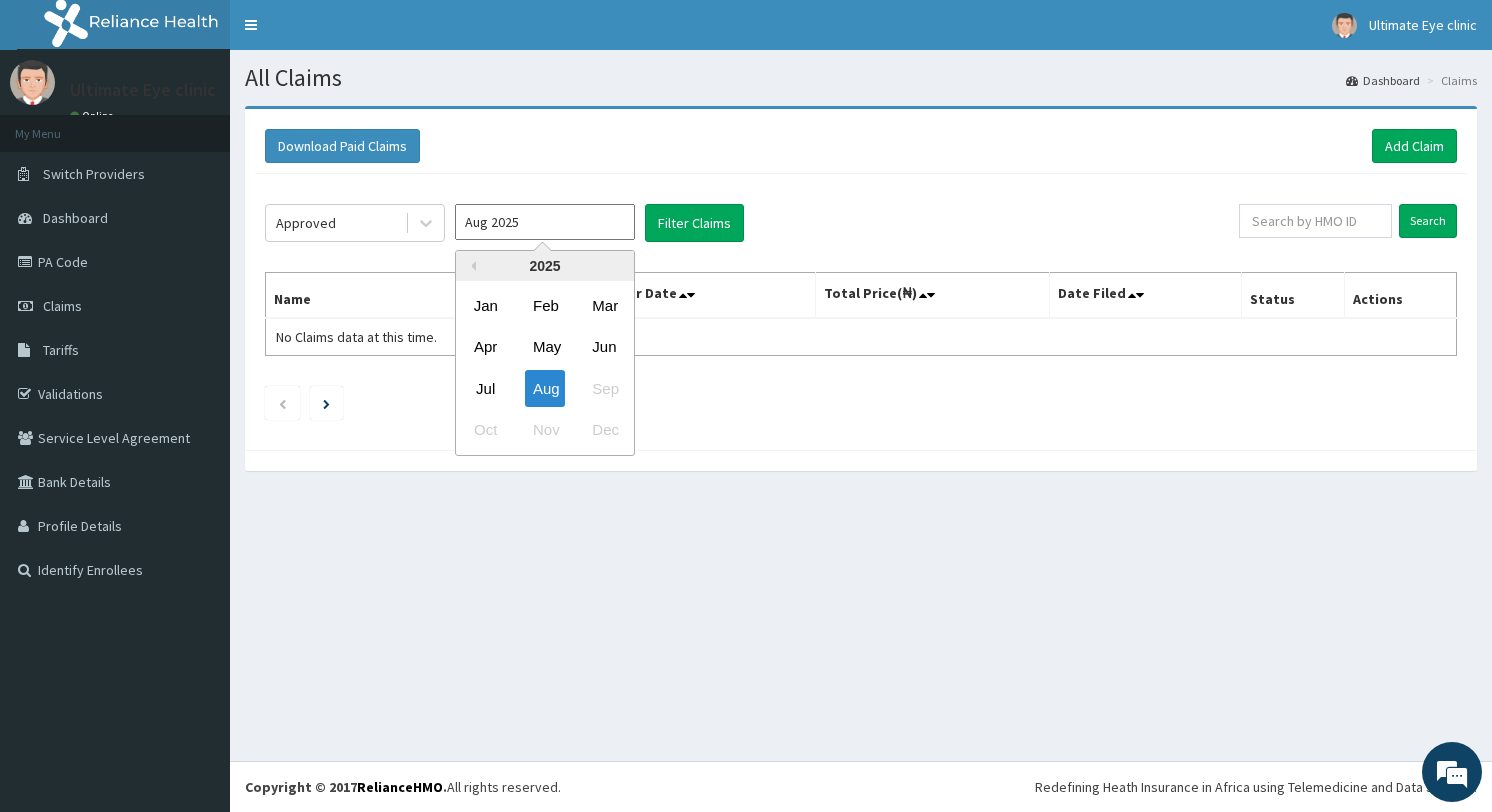 type on "Jul 2025" 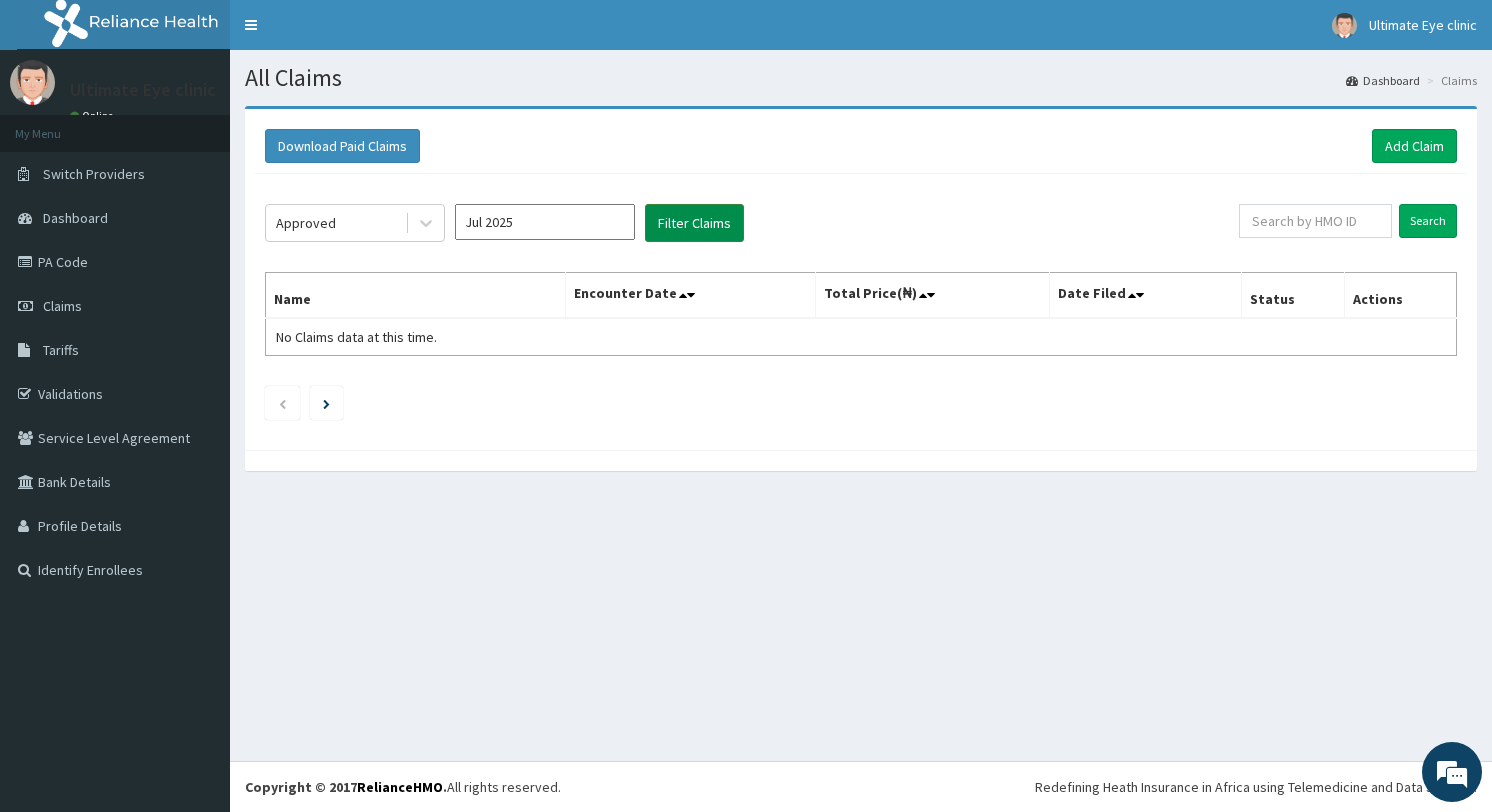 click on "Filter Claims" at bounding box center (694, 223) 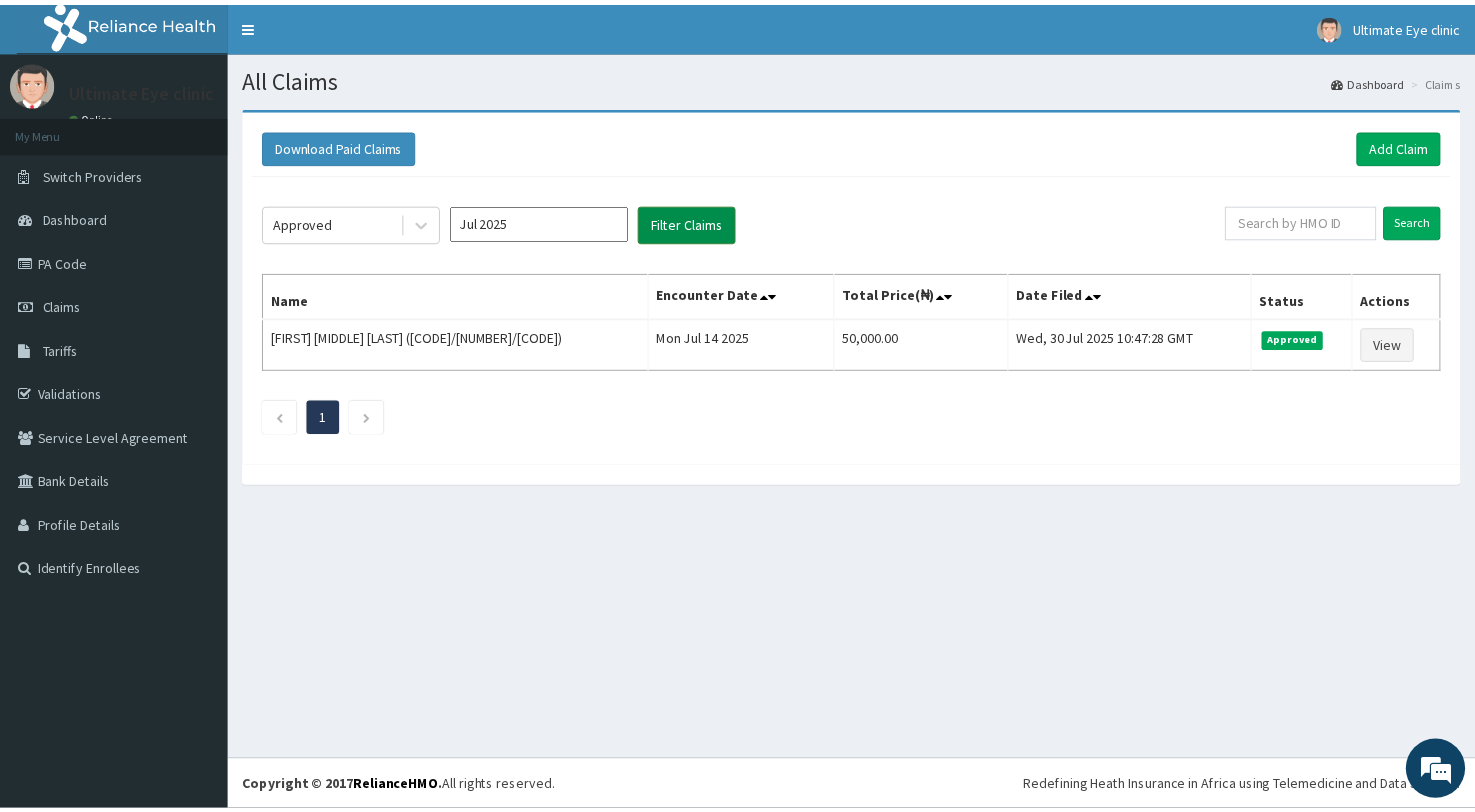 scroll, scrollTop: 0, scrollLeft: 0, axis: both 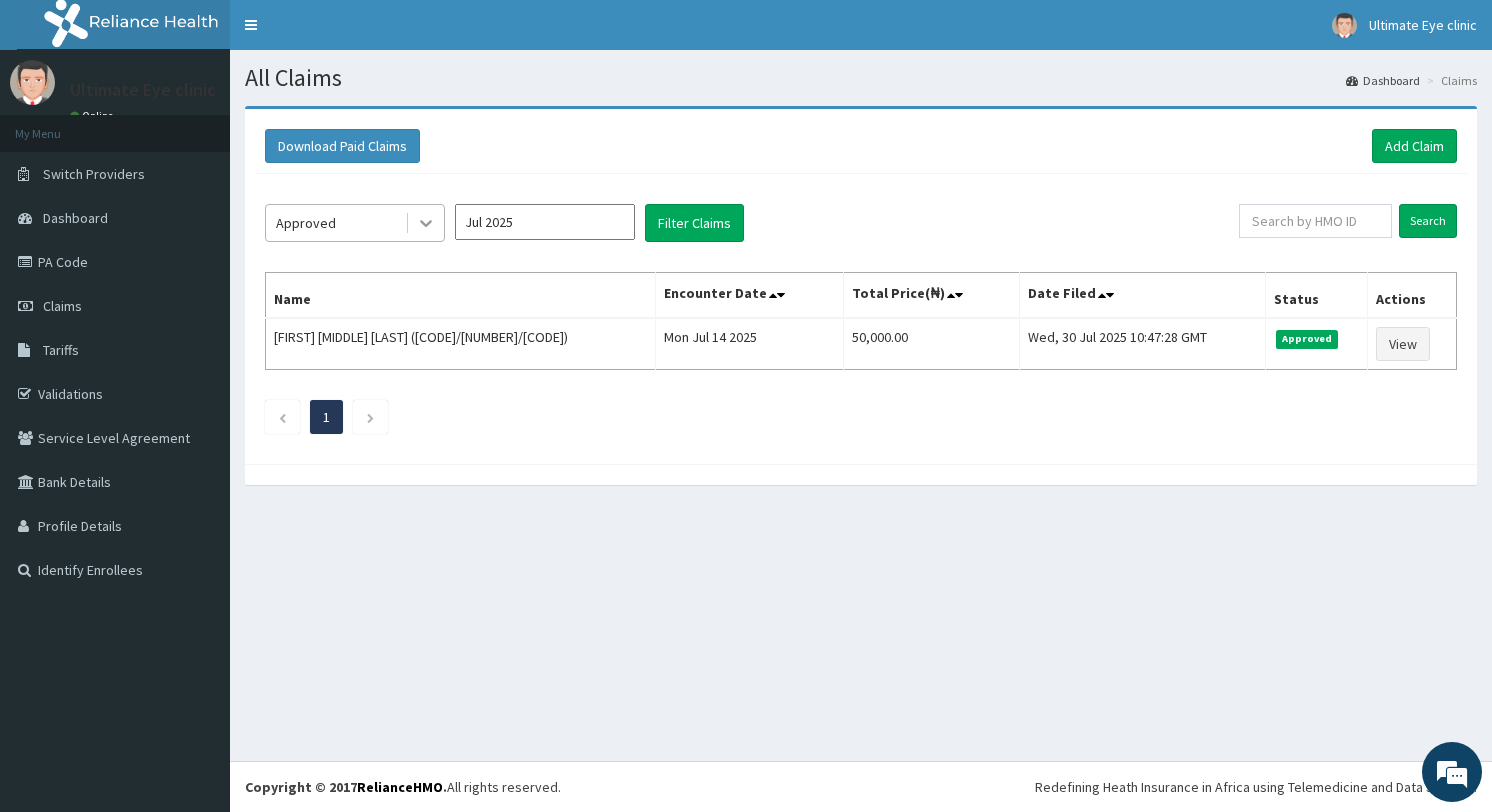 click 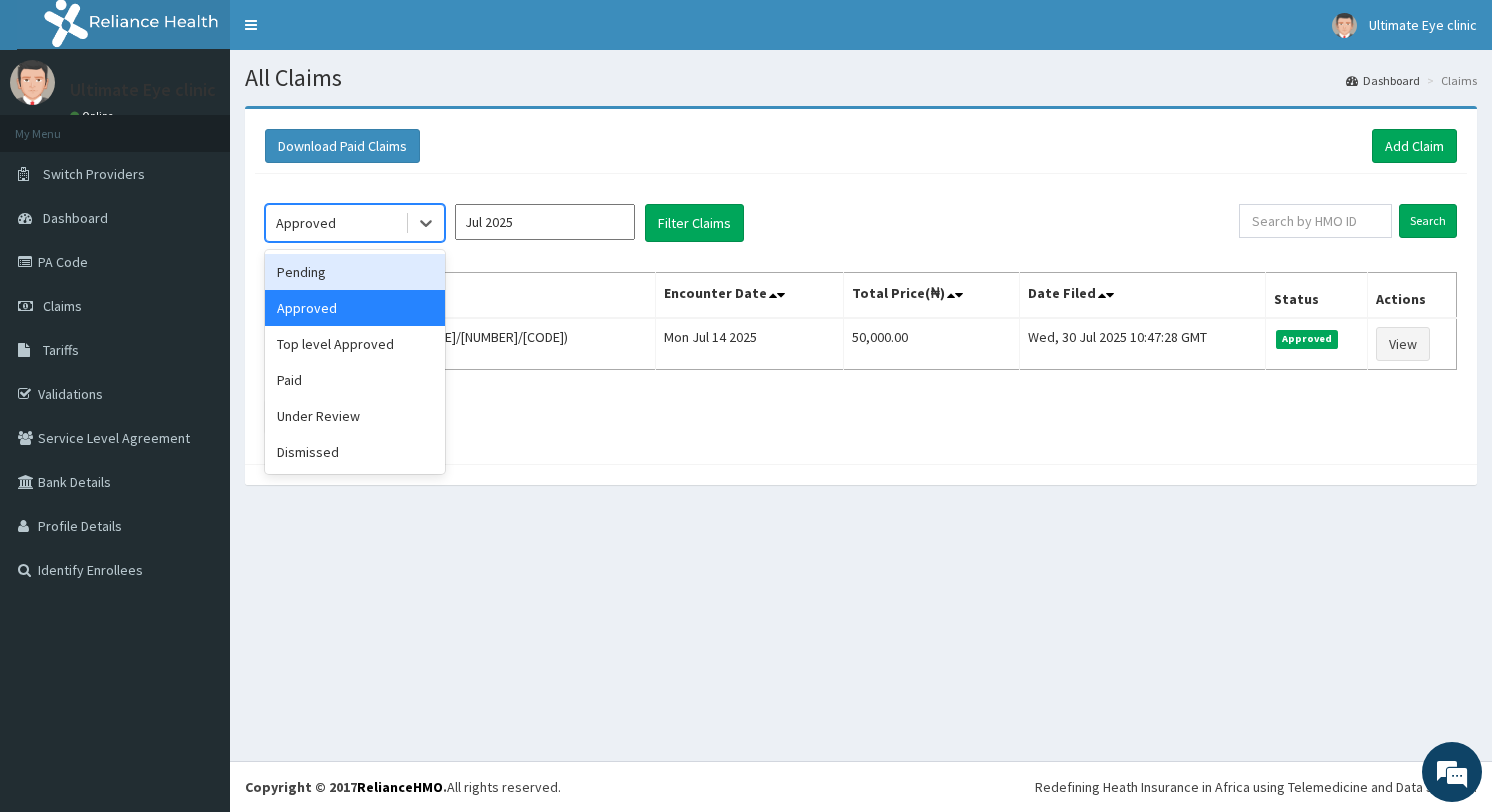 click on "option Approved, selected. option Pending focused, 1 of 6. 6 results available. Use Up and Down to choose options, press Enter to select the currently focused option, press Escape to exit the menu, press Tab to select the option and exit the menu. Approved Pending Approved Top level Approved Paid Under Review Dismissed Jul 2025 Filter Claims Search Name Encounter Date Total Price(₦) Date Filed Status Actions Andrew O. Aldore (ELI/10064/C) Mon Jul 14 2025 50,000.00 Wed, 30 Jul 2025 10:47:28 GMT Approved View 1" 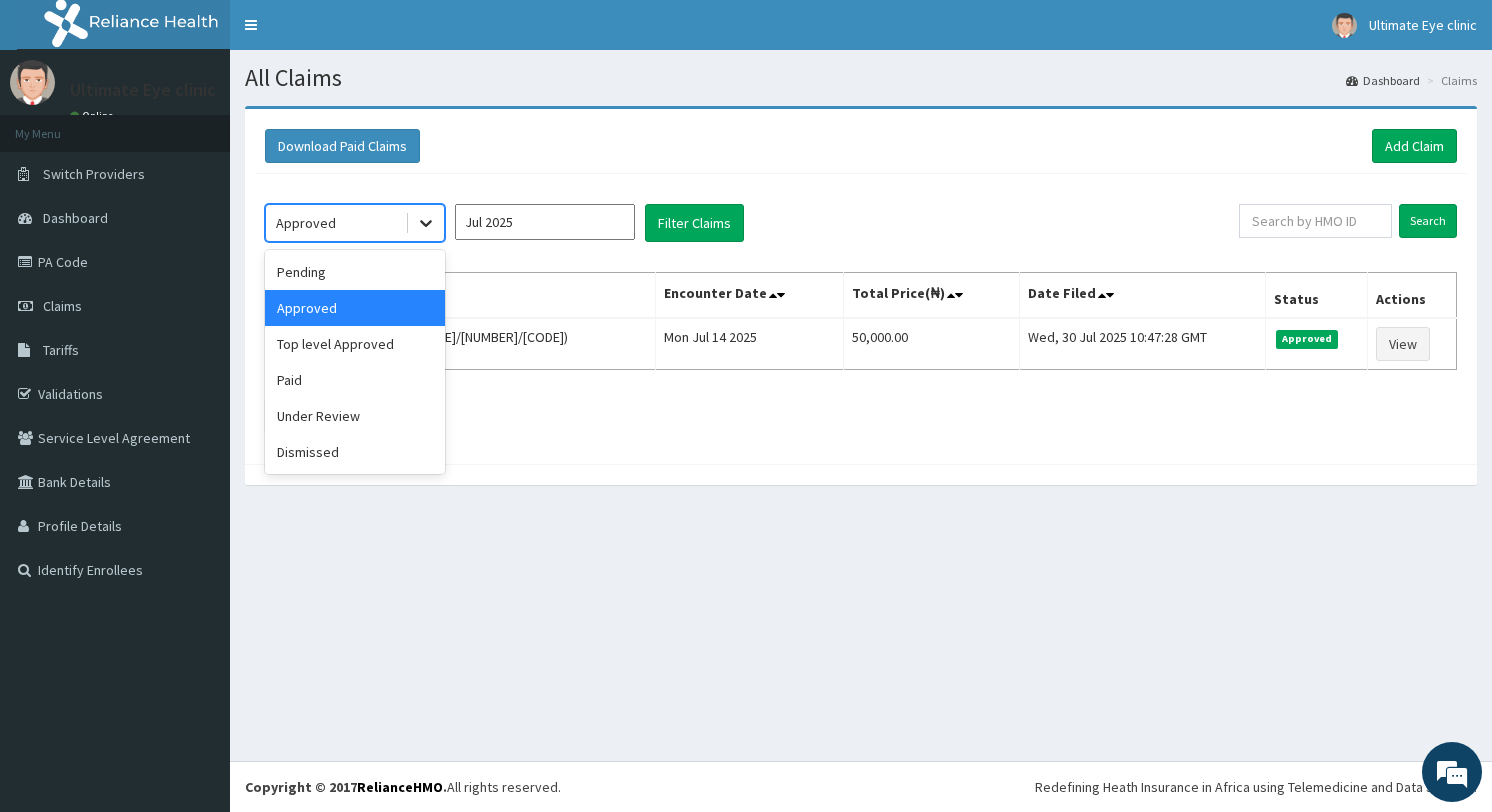 click 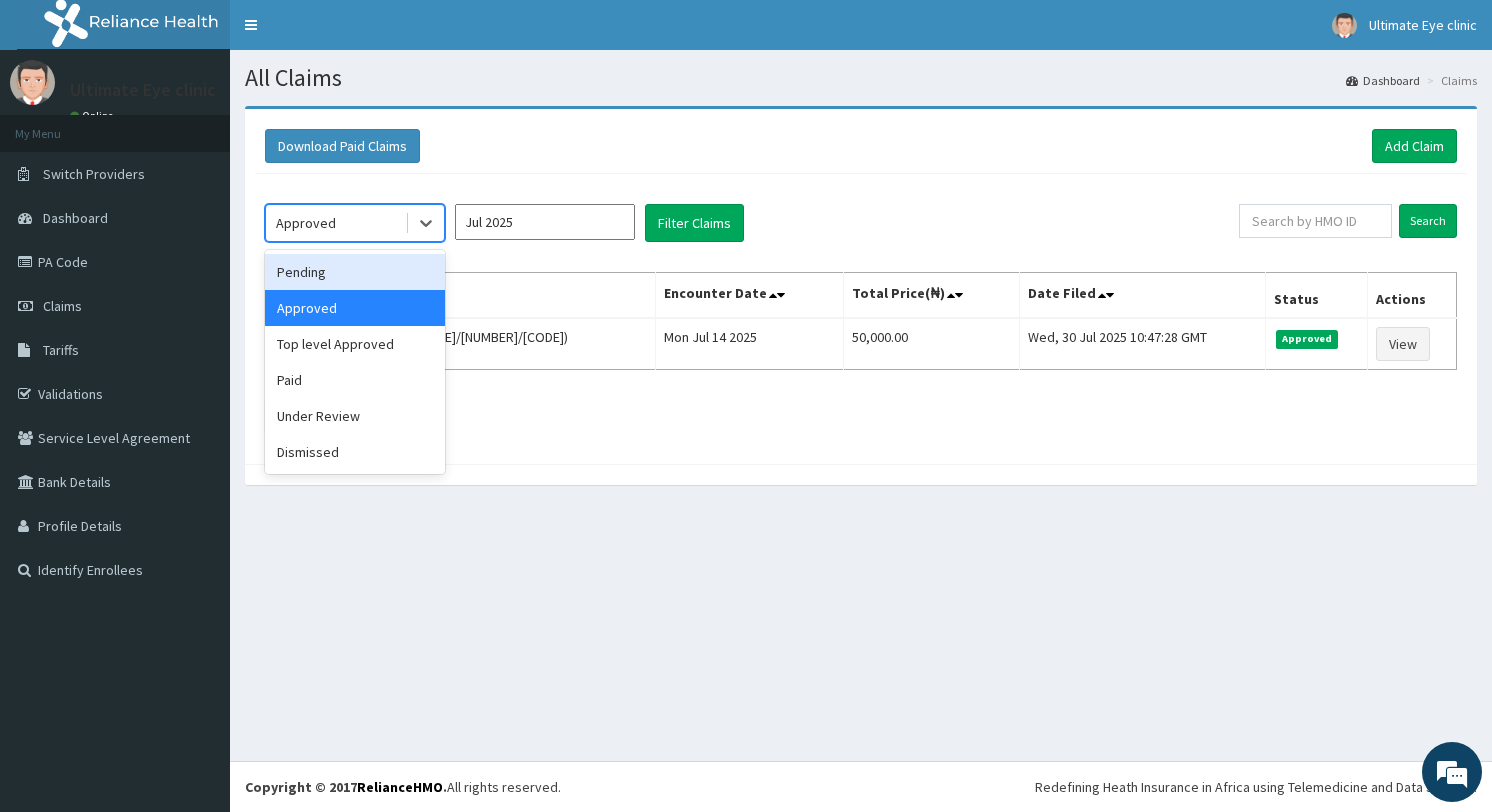 click on "Download Paid Claims Add Claim" at bounding box center [861, 146] 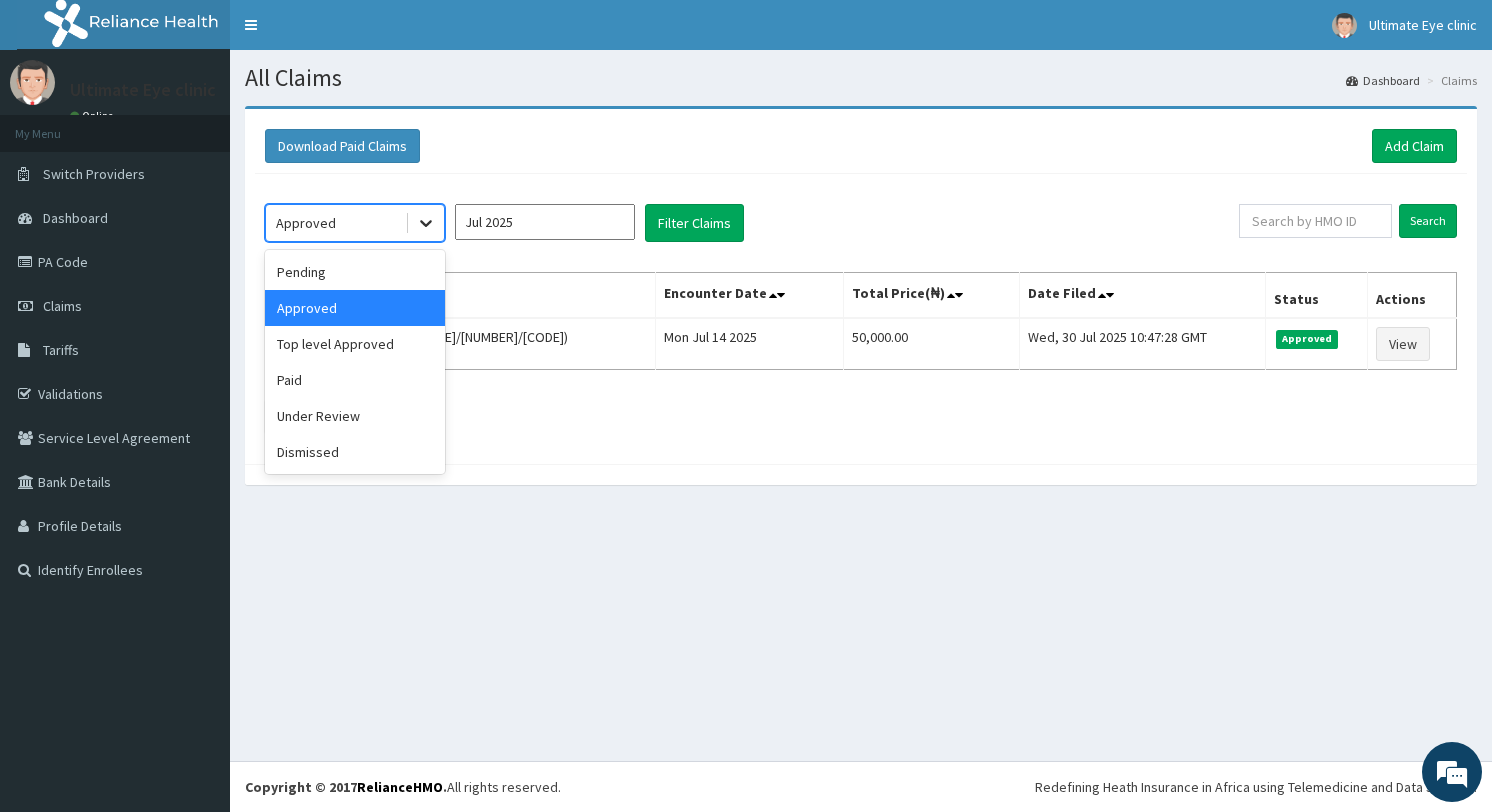 click 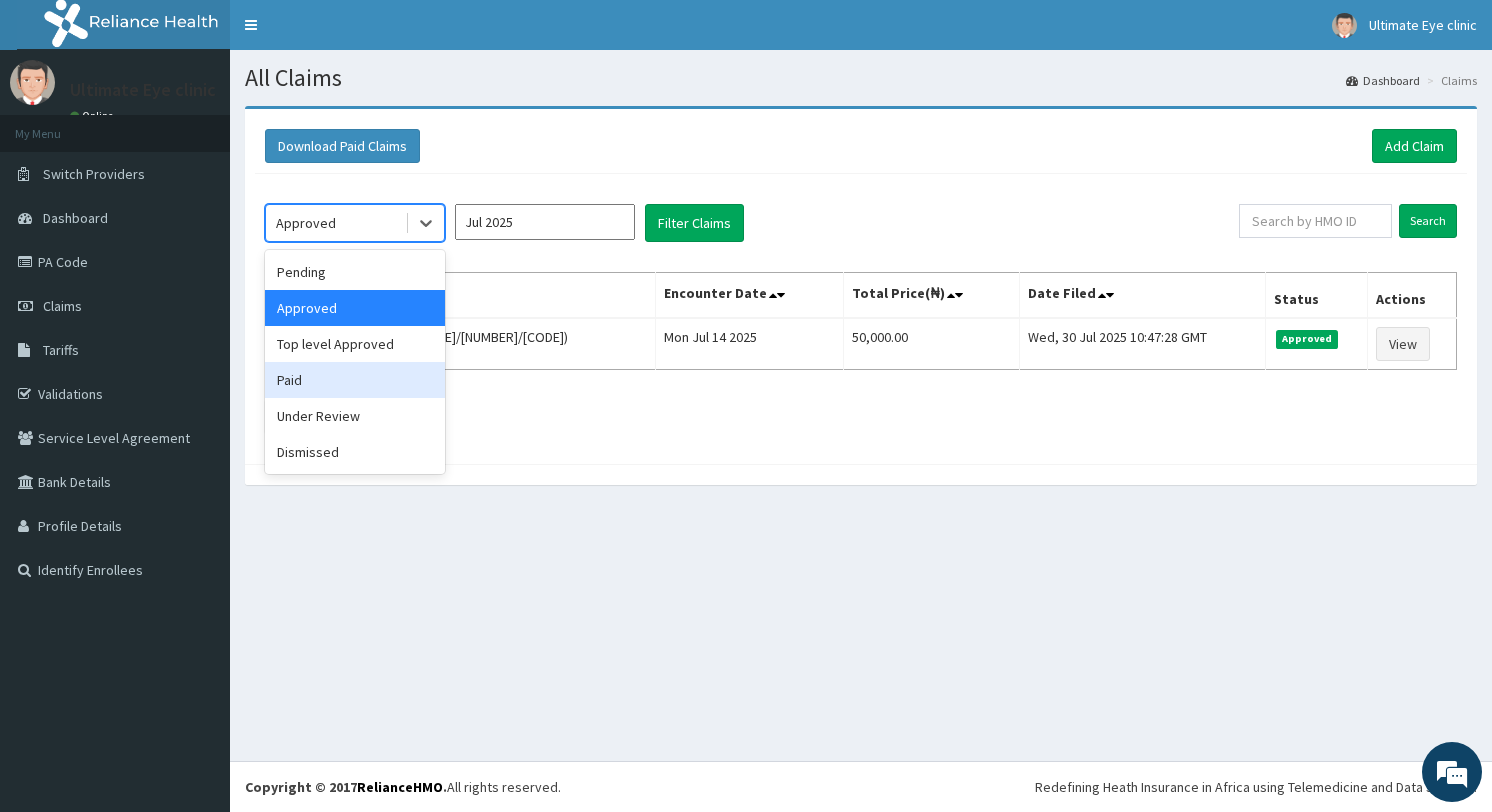 click on "Paid" at bounding box center (355, 380) 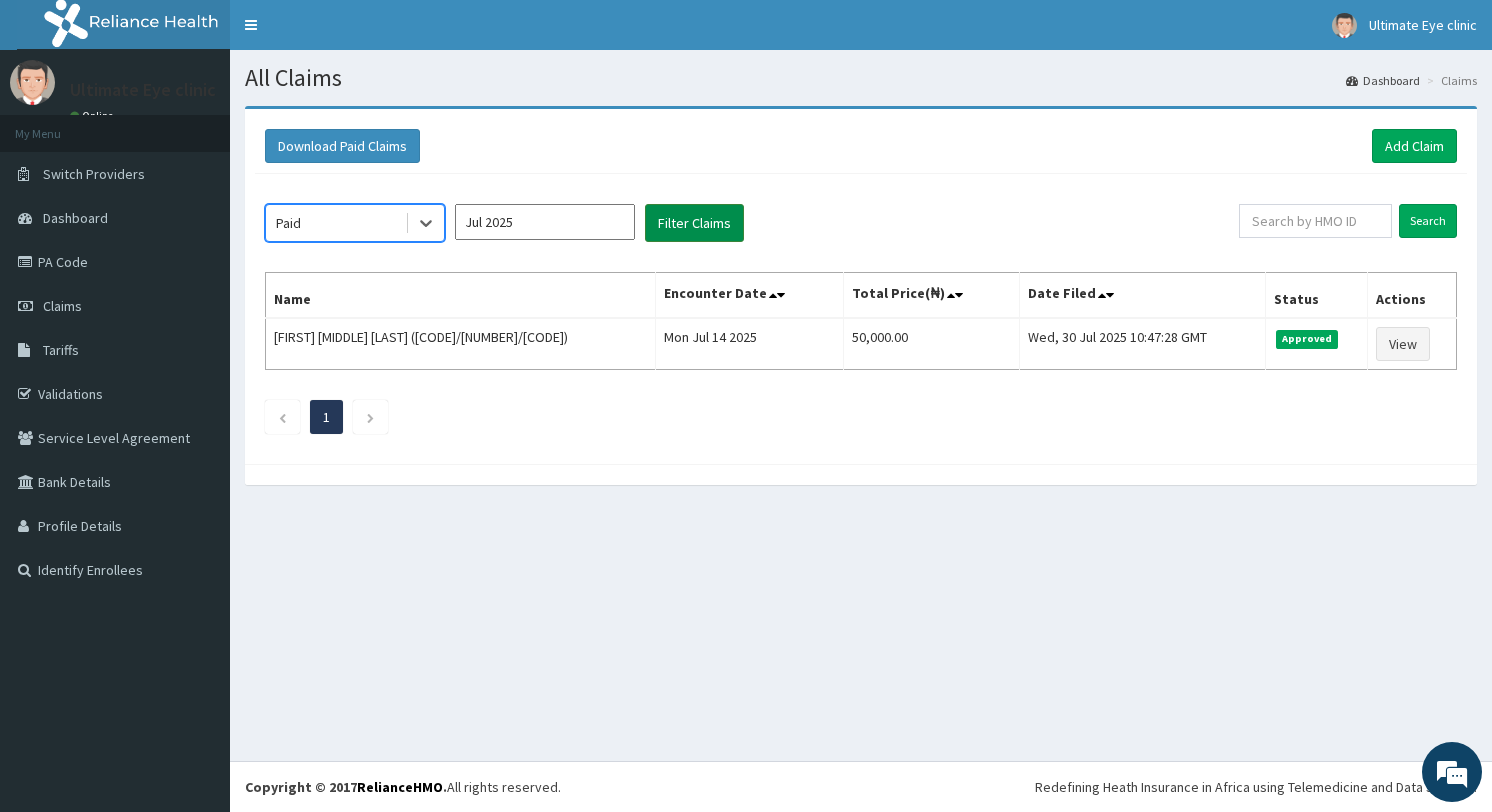 click on "Filter Claims" at bounding box center (694, 223) 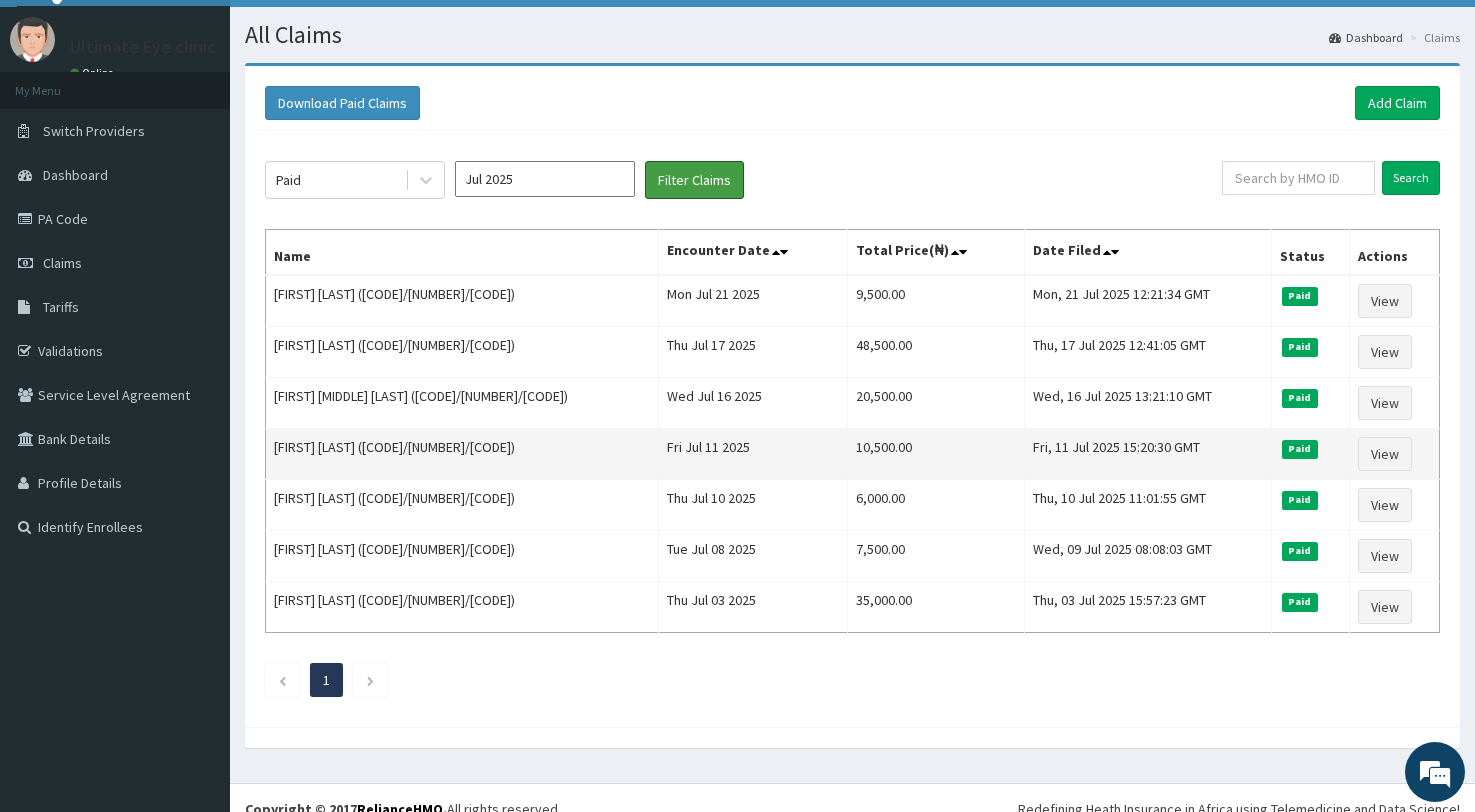 scroll, scrollTop: 65, scrollLeft: 0, axis: vertical 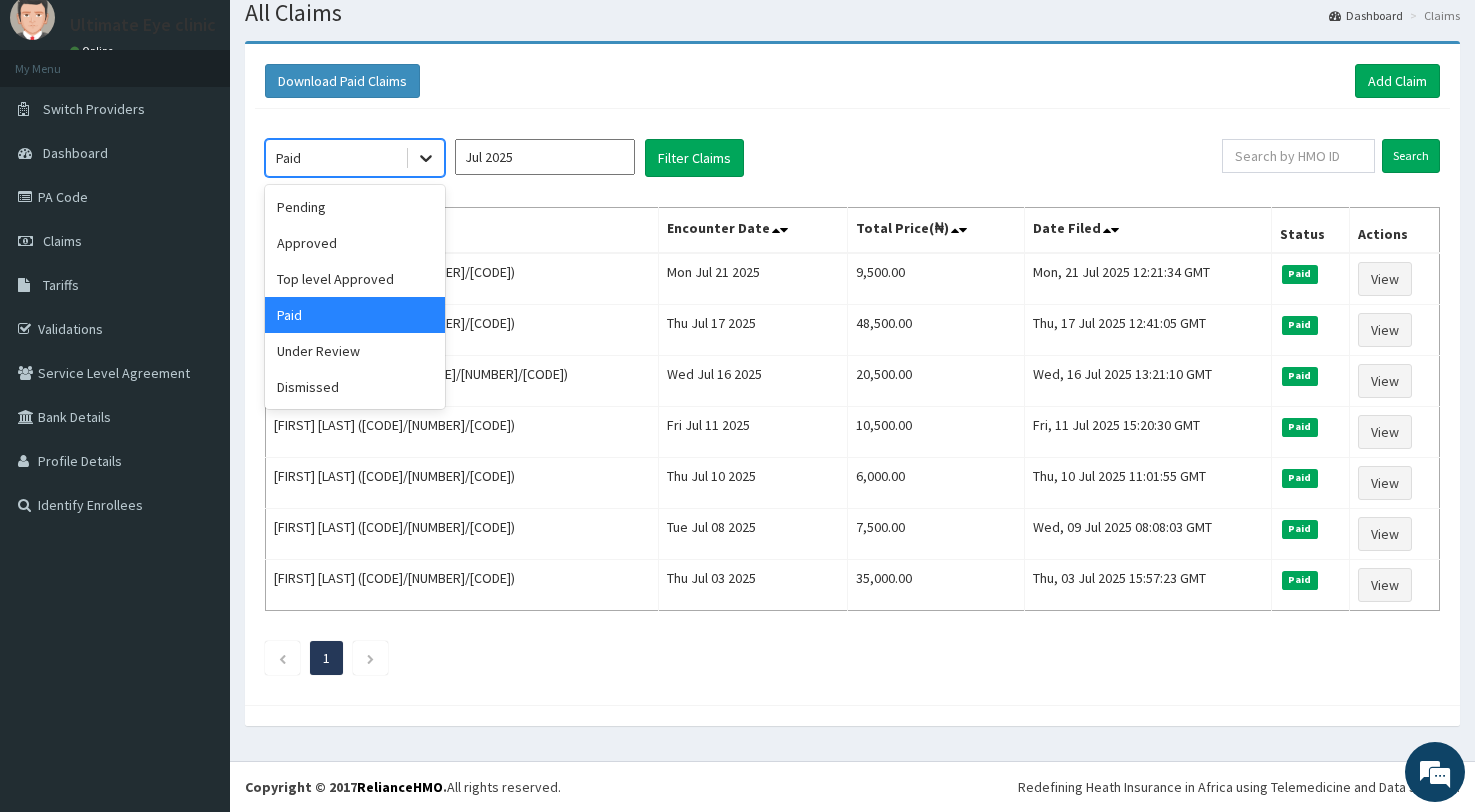 click 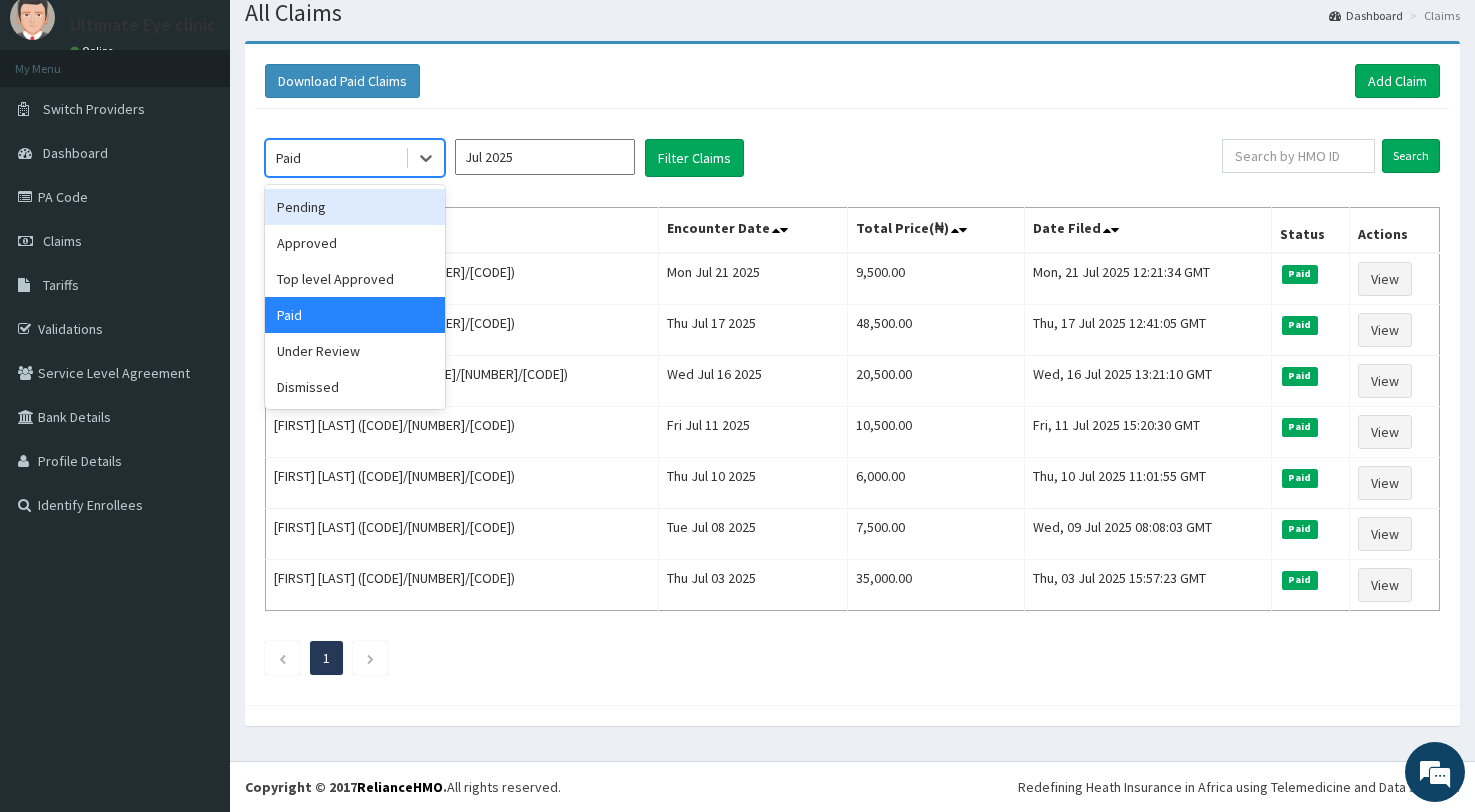 click on "Pending" at bounding box center (355, 207) 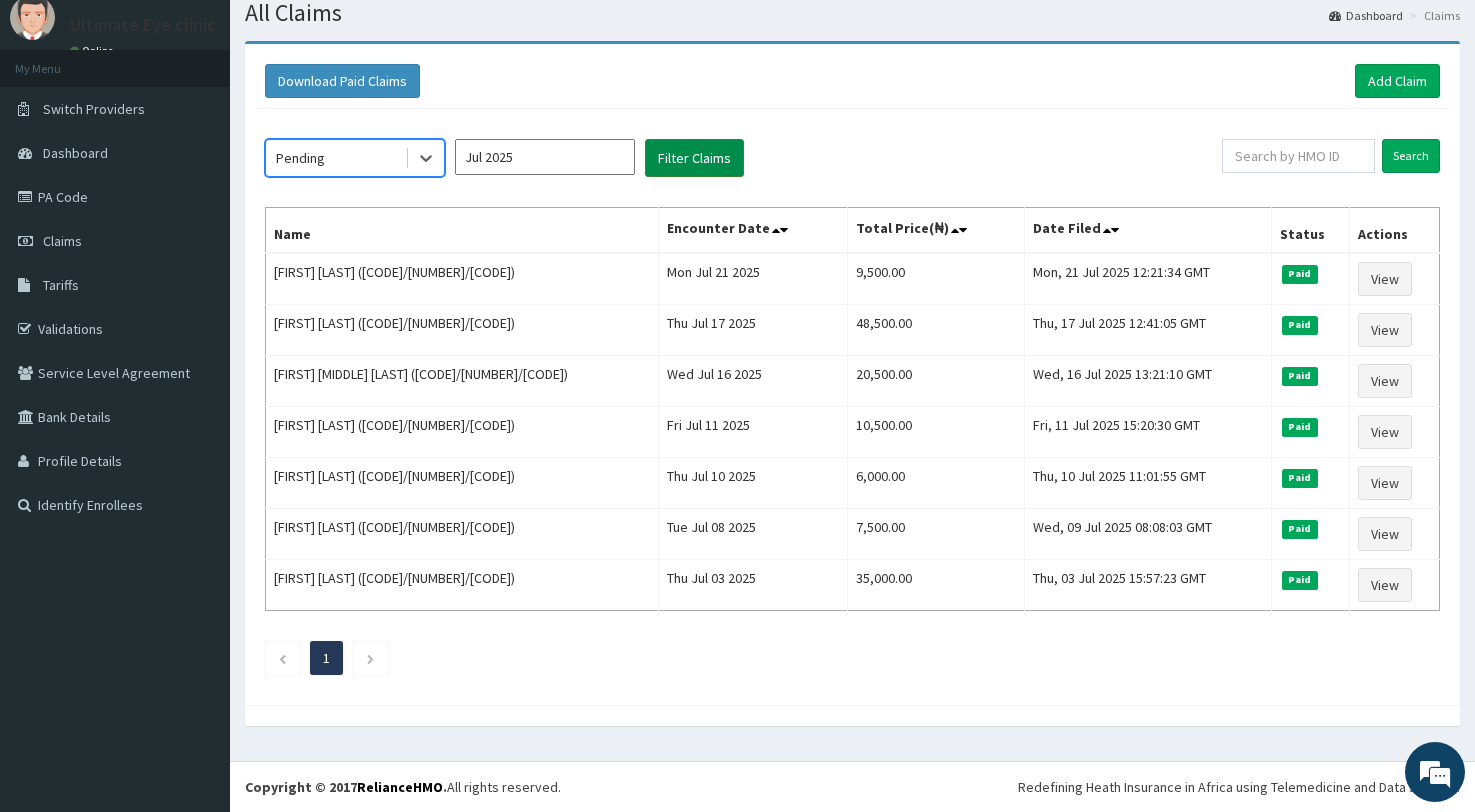click on "Filter Claims" at bounding box center [694, 158] 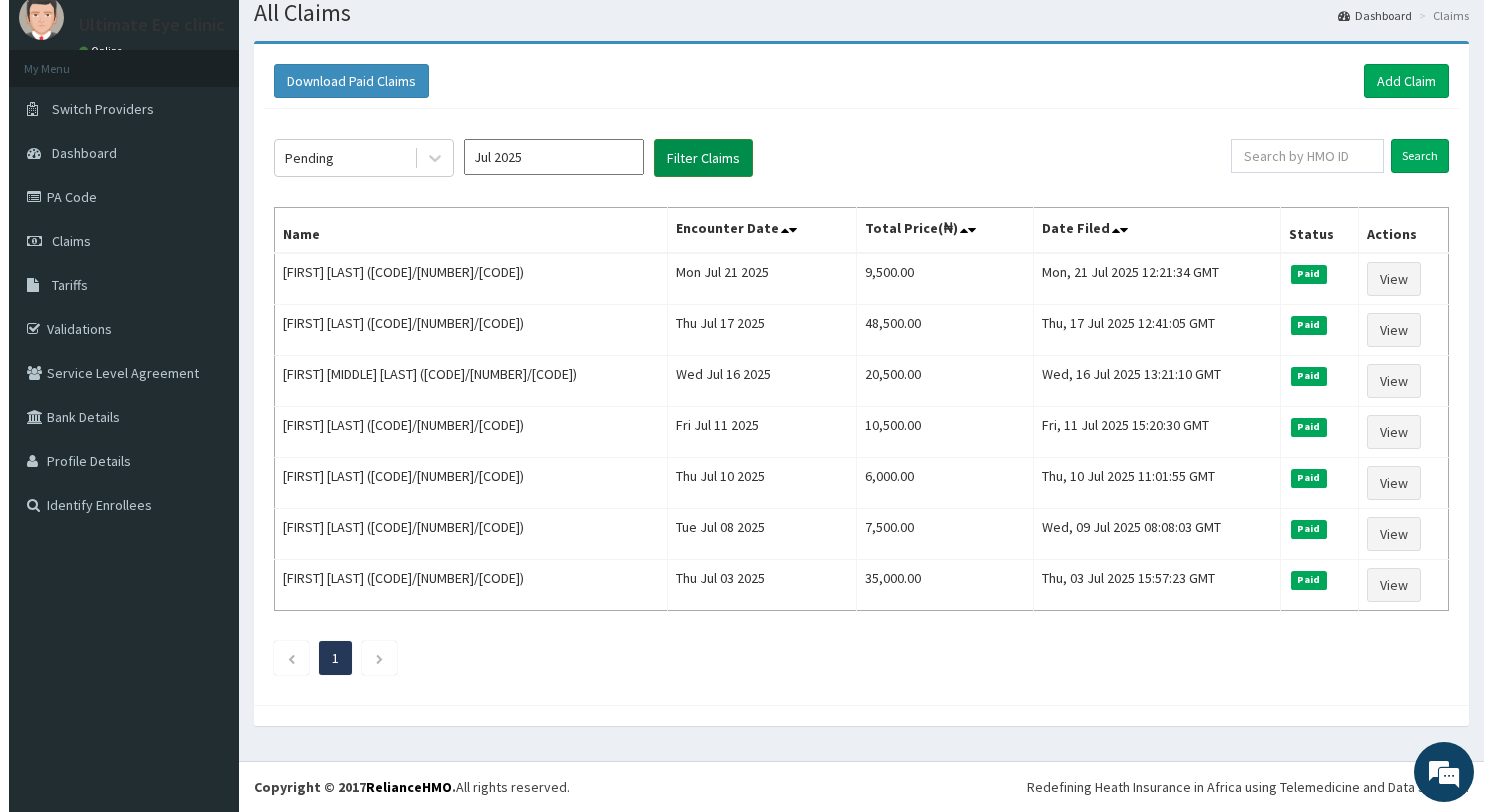 scroll, scrollTop: 0, scrollLeft: 0, axis: both 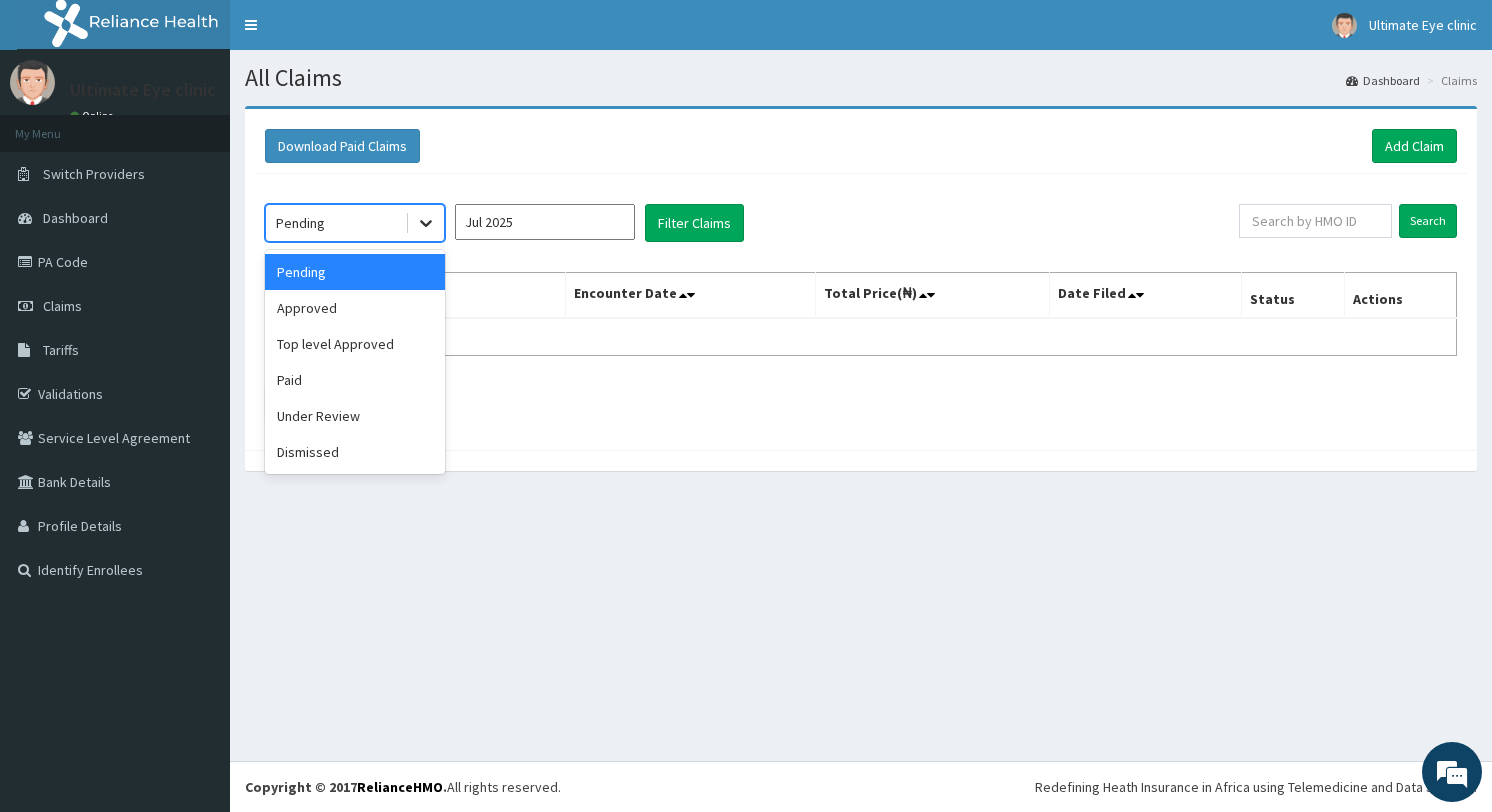 click 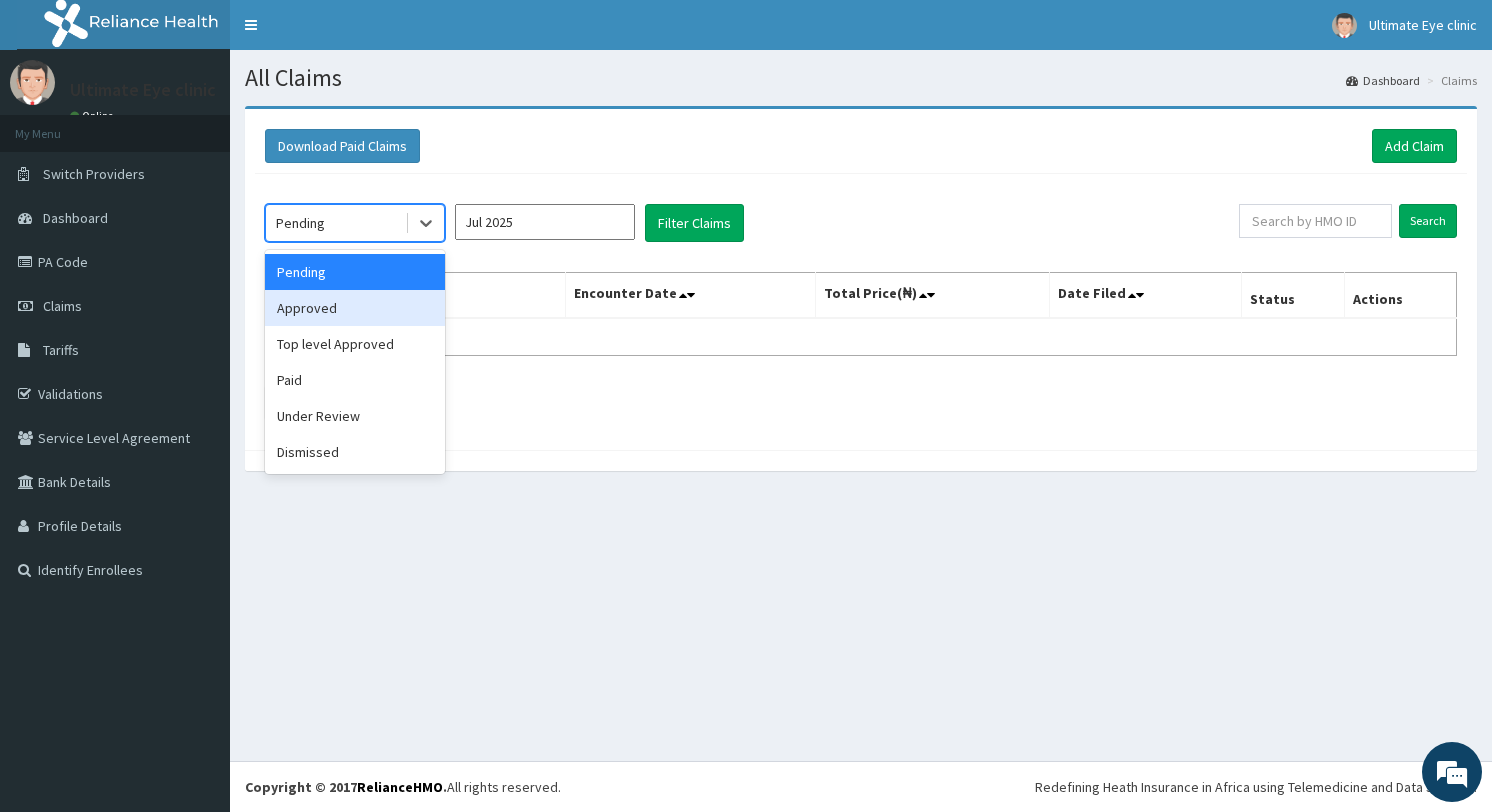 click on "Approved" at bounding box center (355, 308) 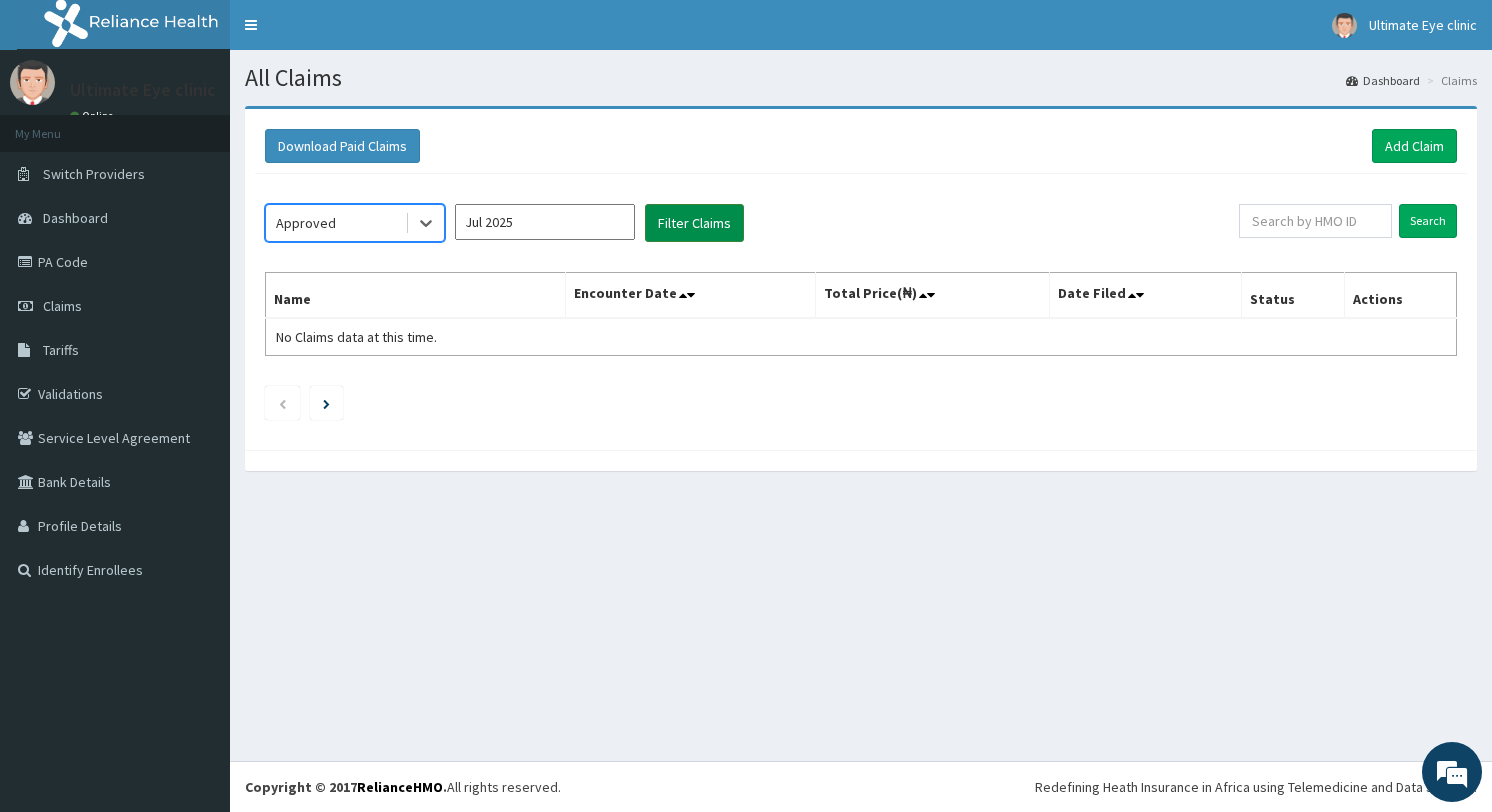 click on "Filter Claims" at bounding box center (694, 223) 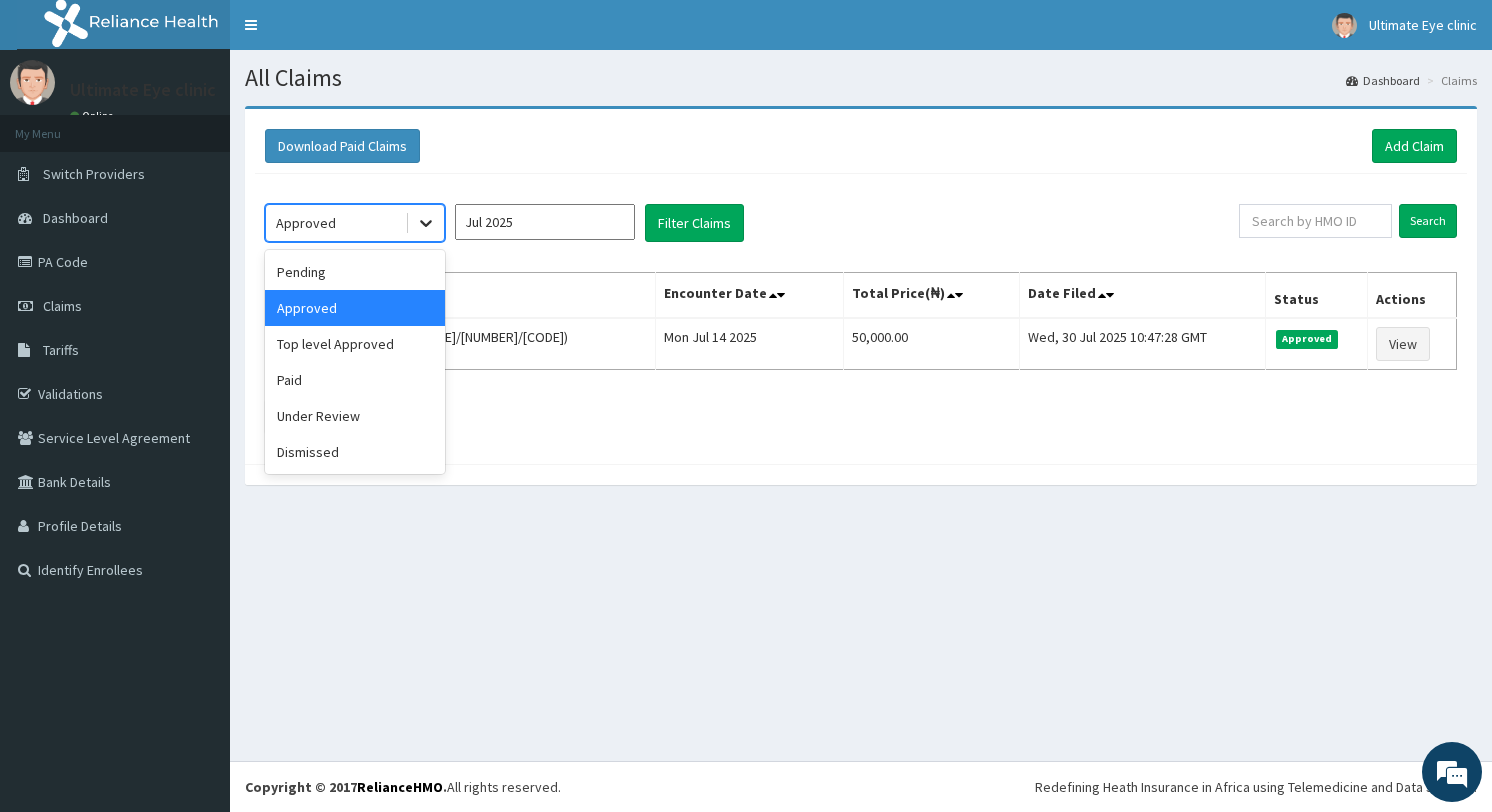 click 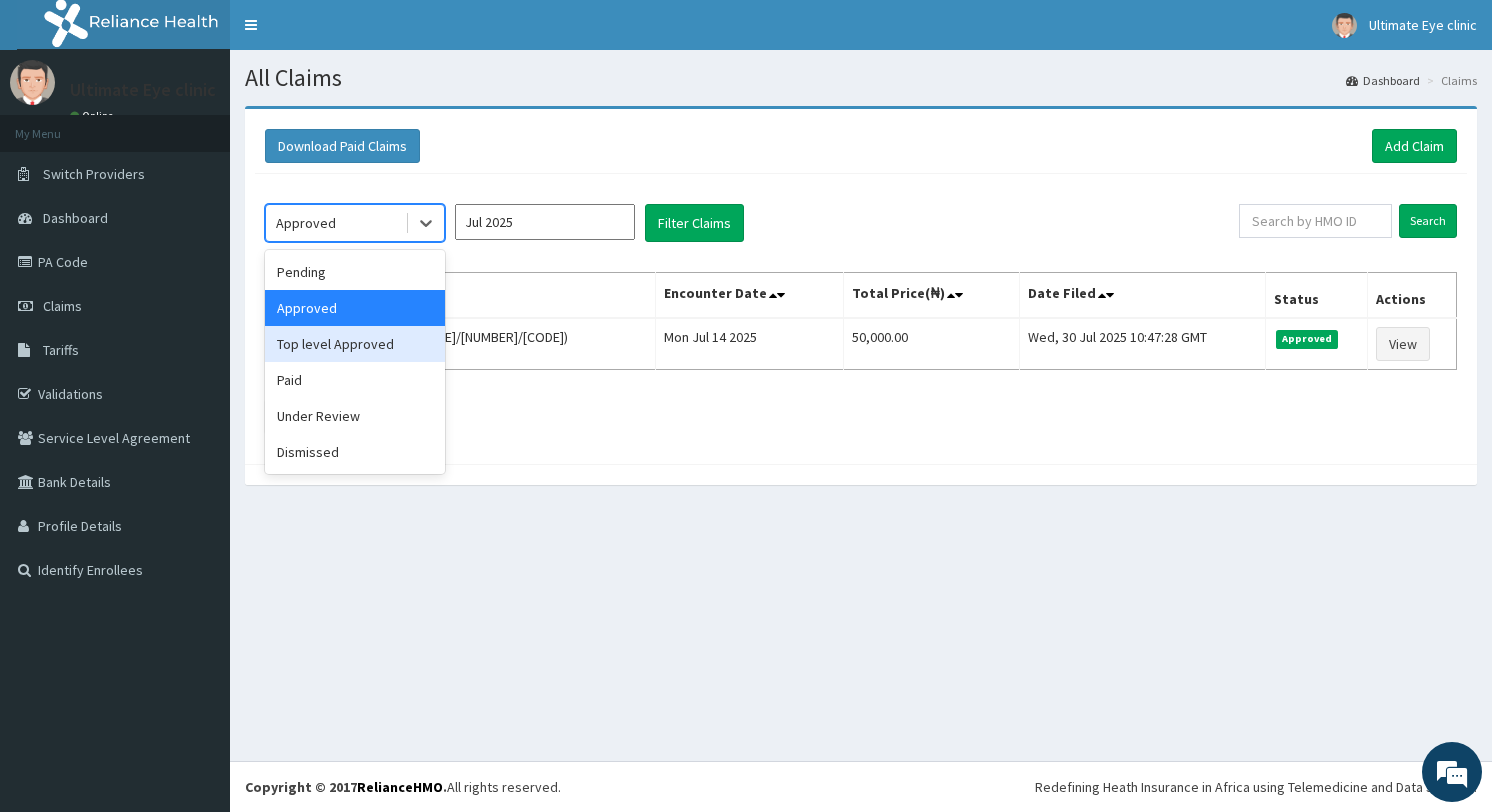 click on "Top level Approved" at bounding box center [355, 344] 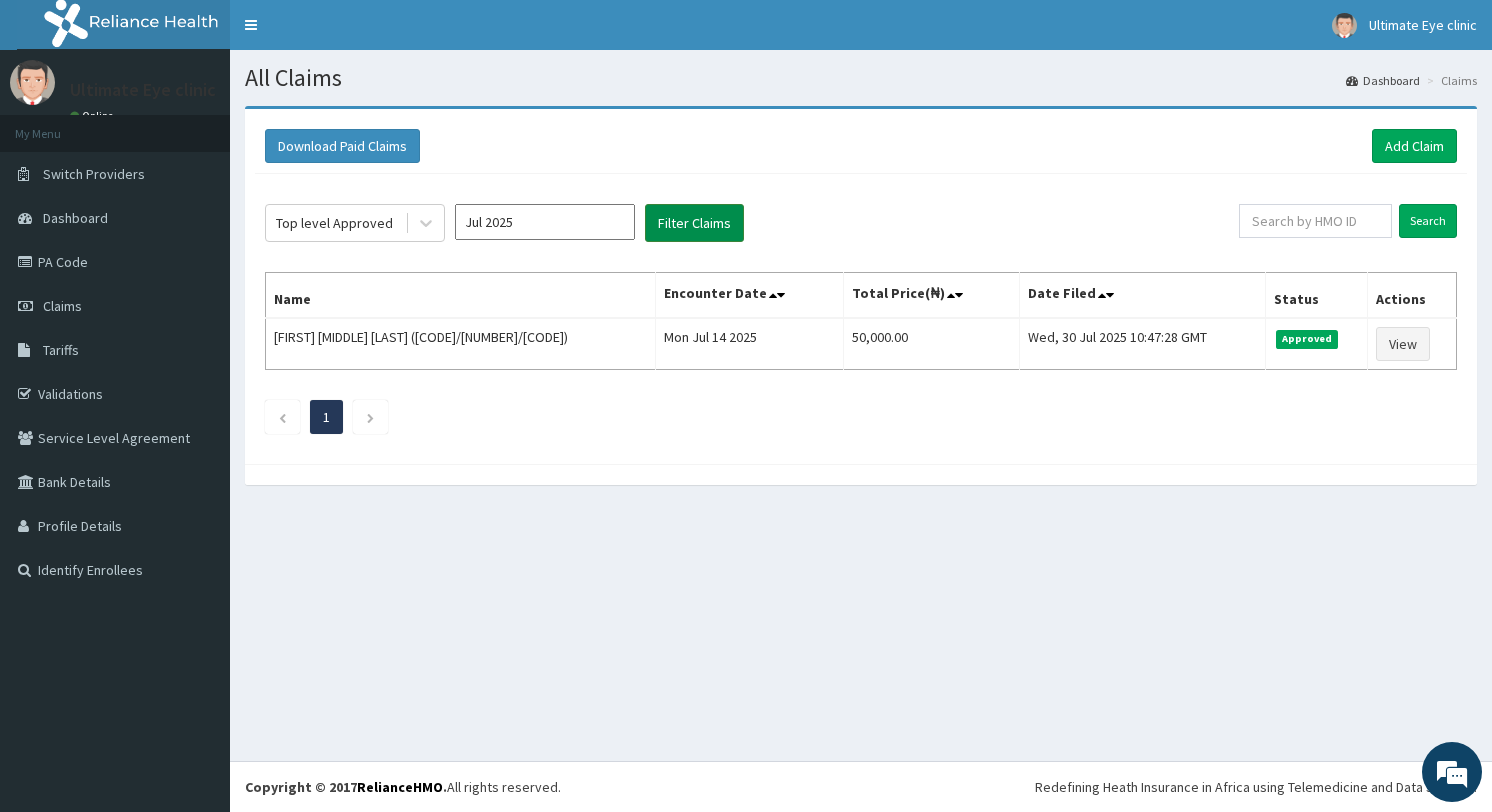 click on "Filter Claims" at bounding box center [694, 223] 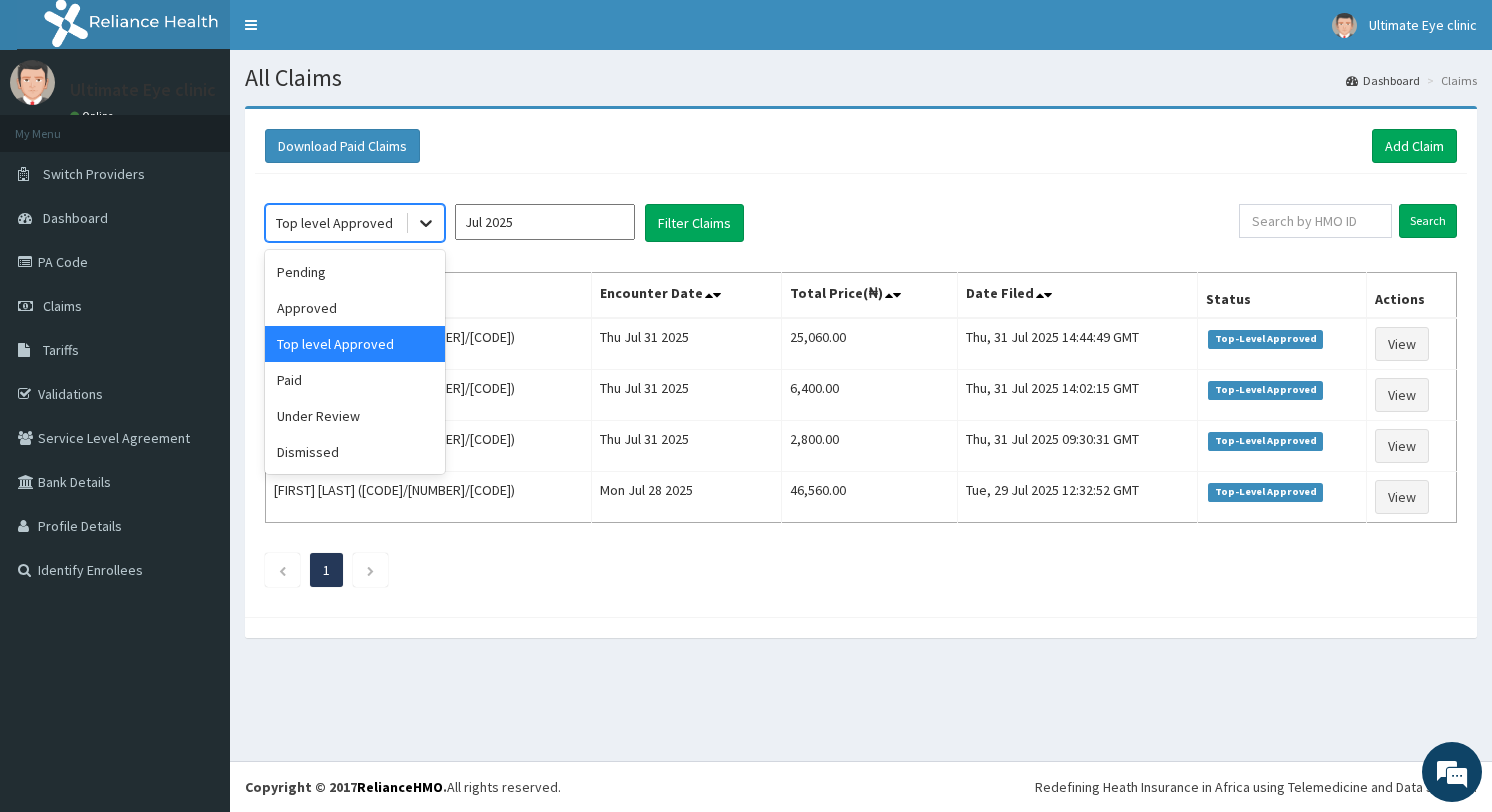 click 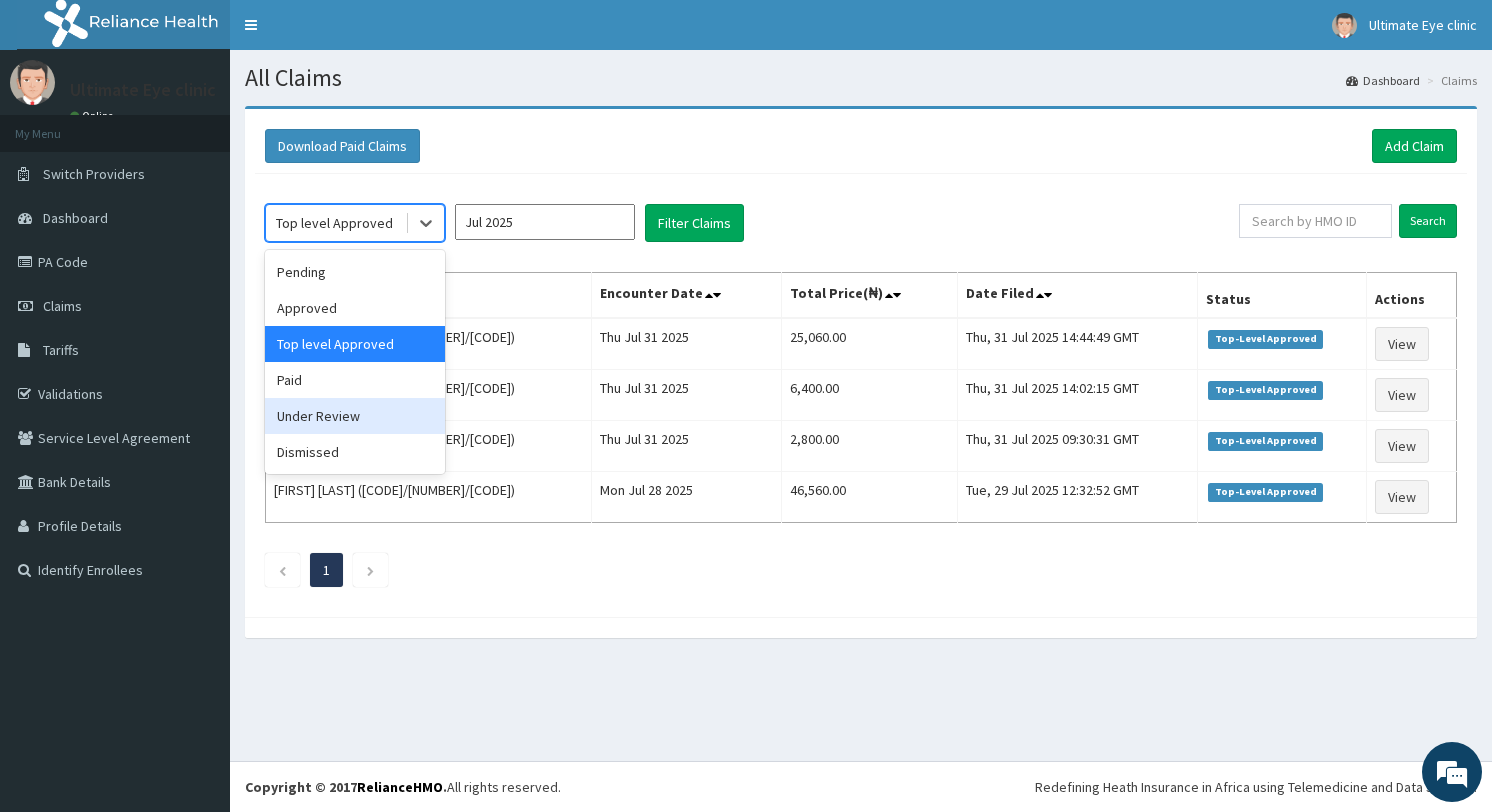 click on "Under Review" at bounding box center (355, 416) 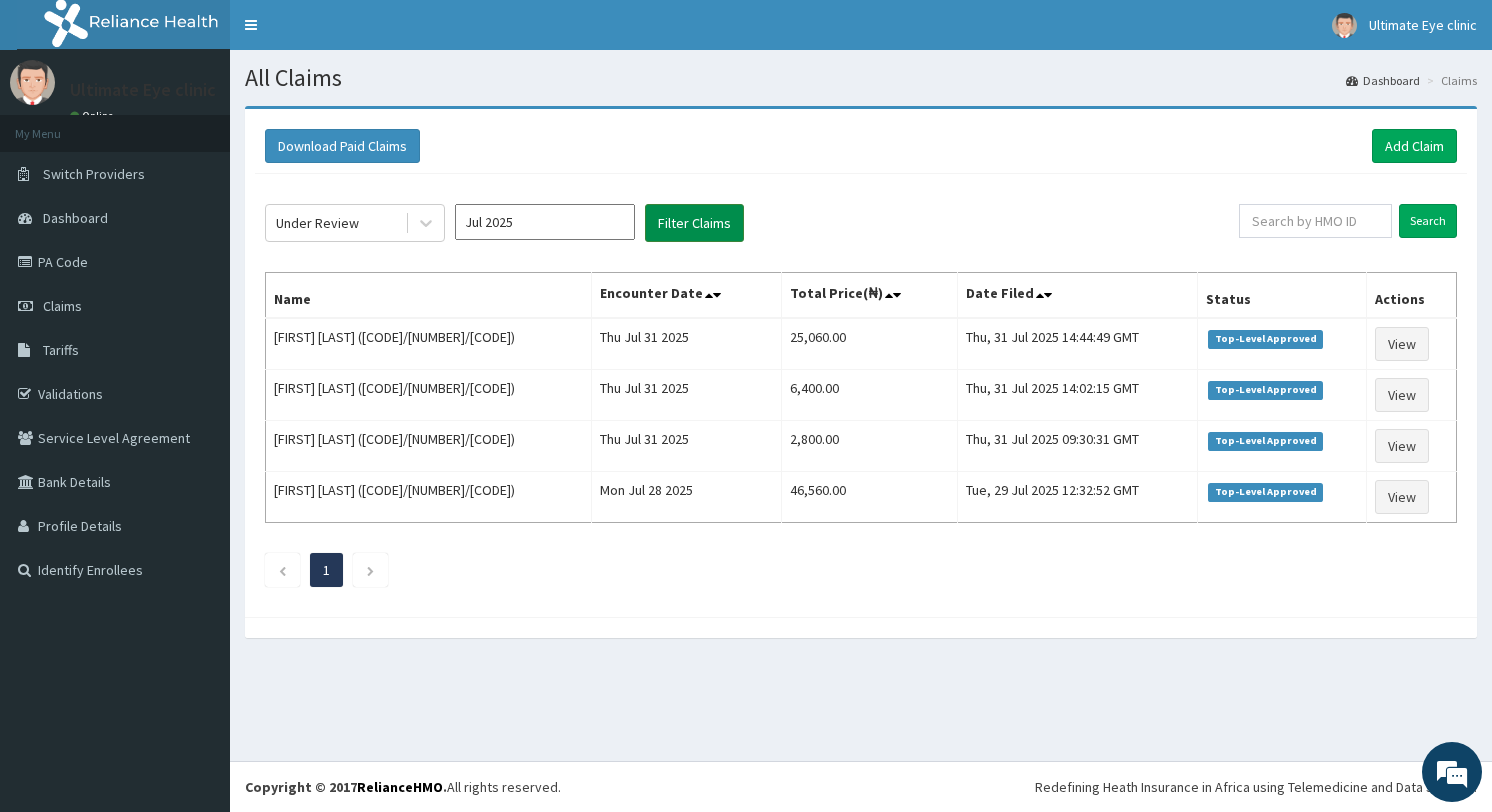 click on "Filter Claims" at bounding box center (694, 223) 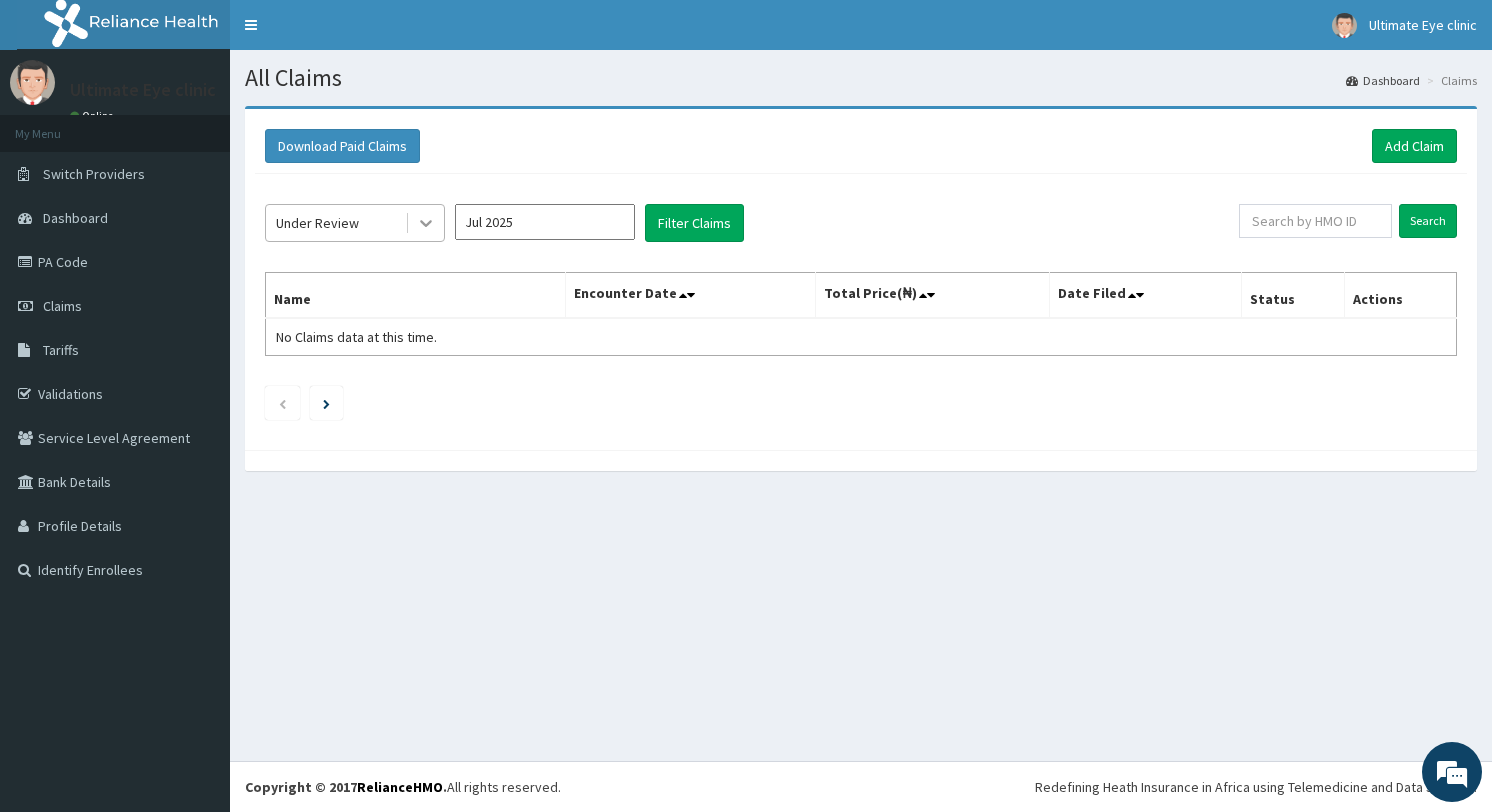 click 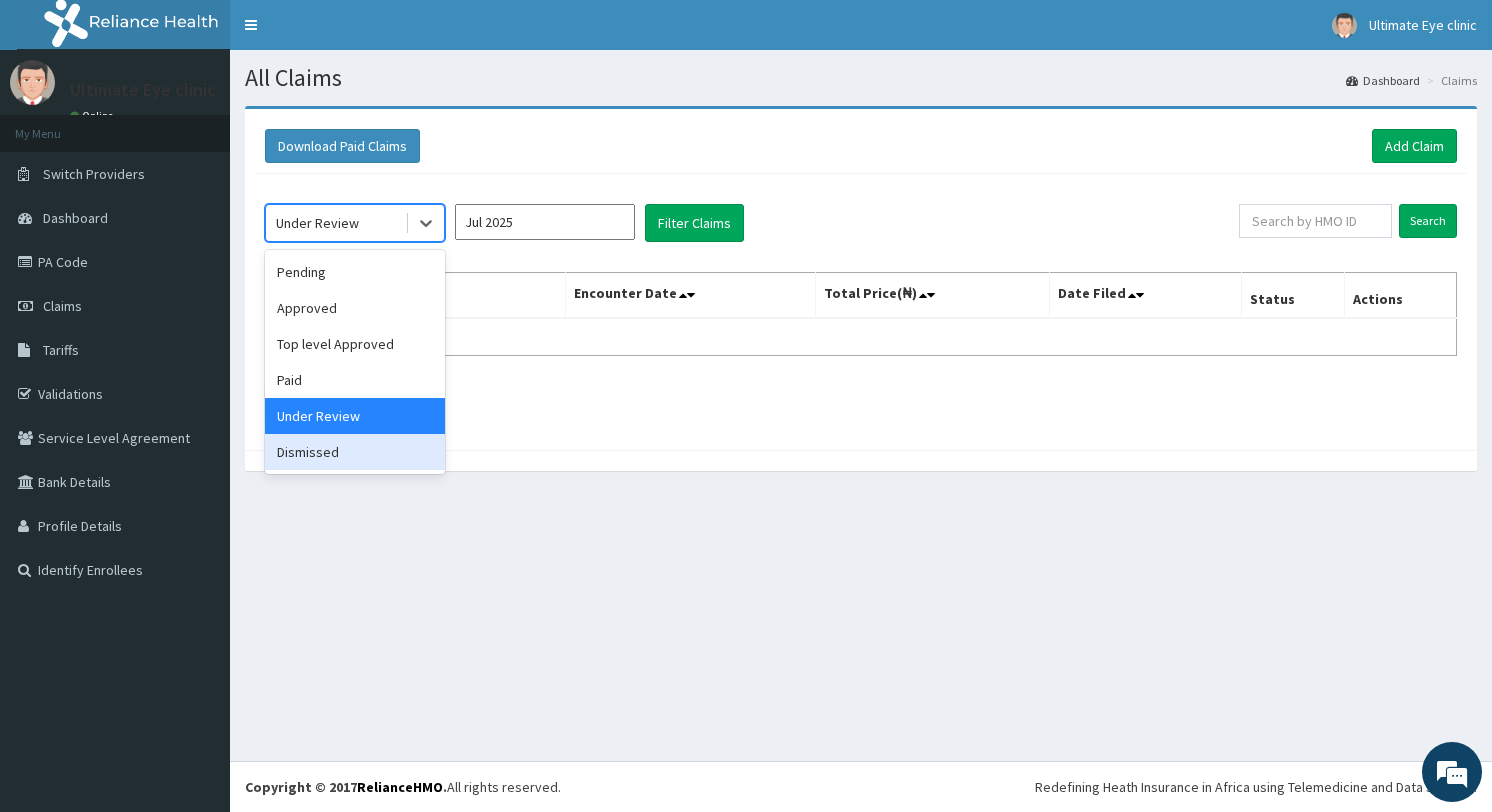 drag, startPoint x: 353, startPoint y: 452, endPoint x: 405, endPoint y: 411, distance: 66.21933 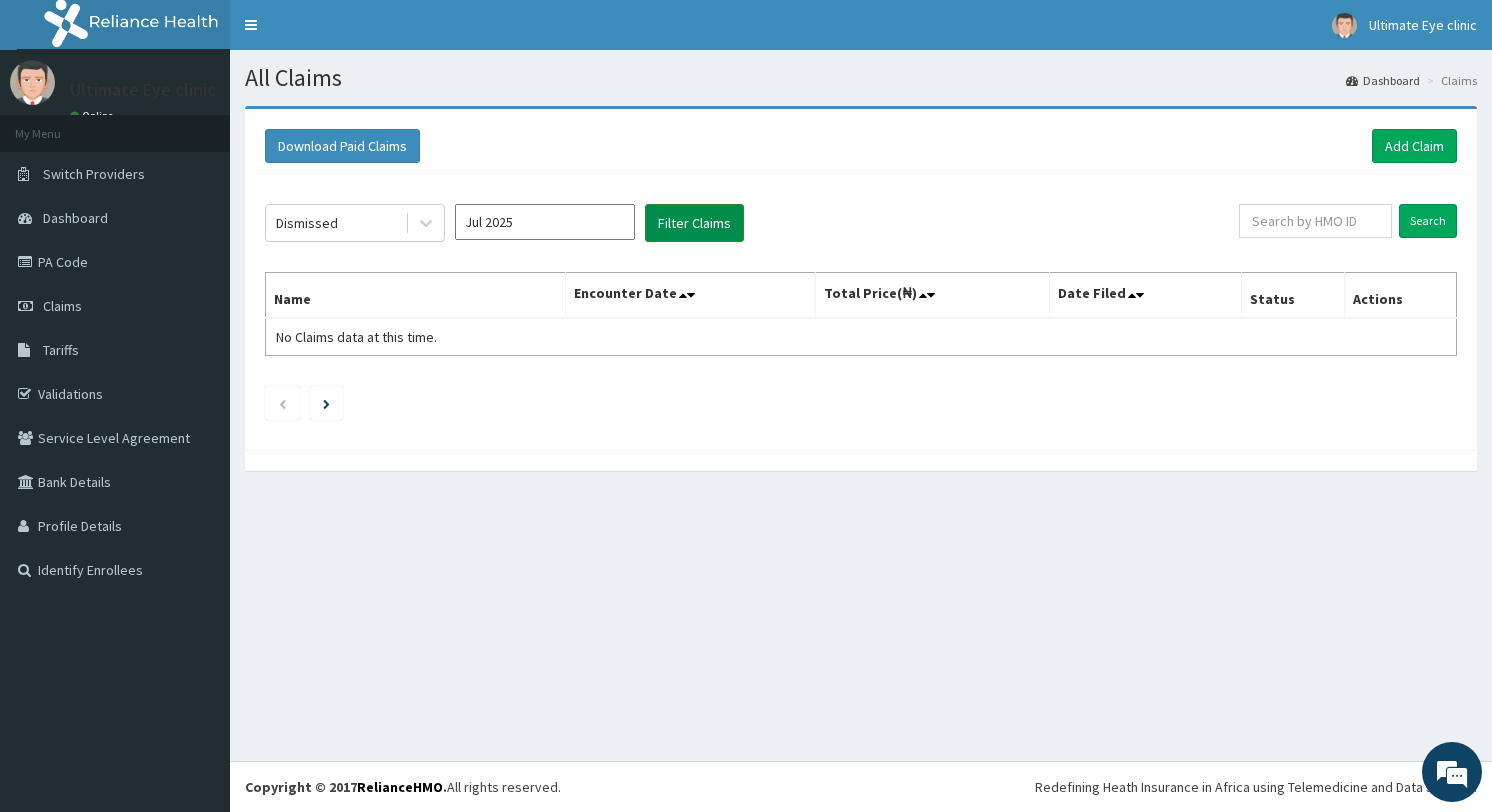 click on "Filter Claims" at bounding box center (694, 223) 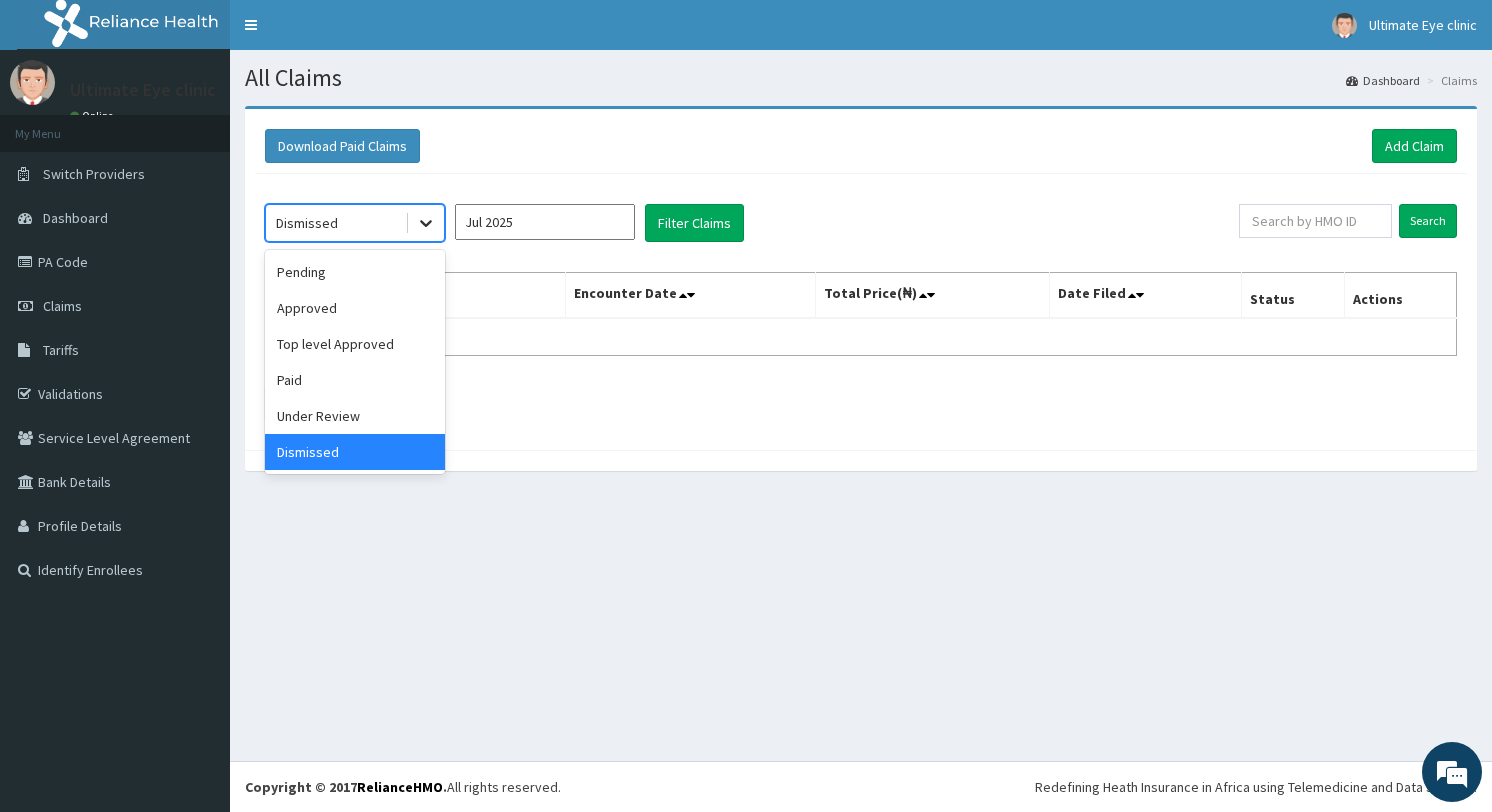 click 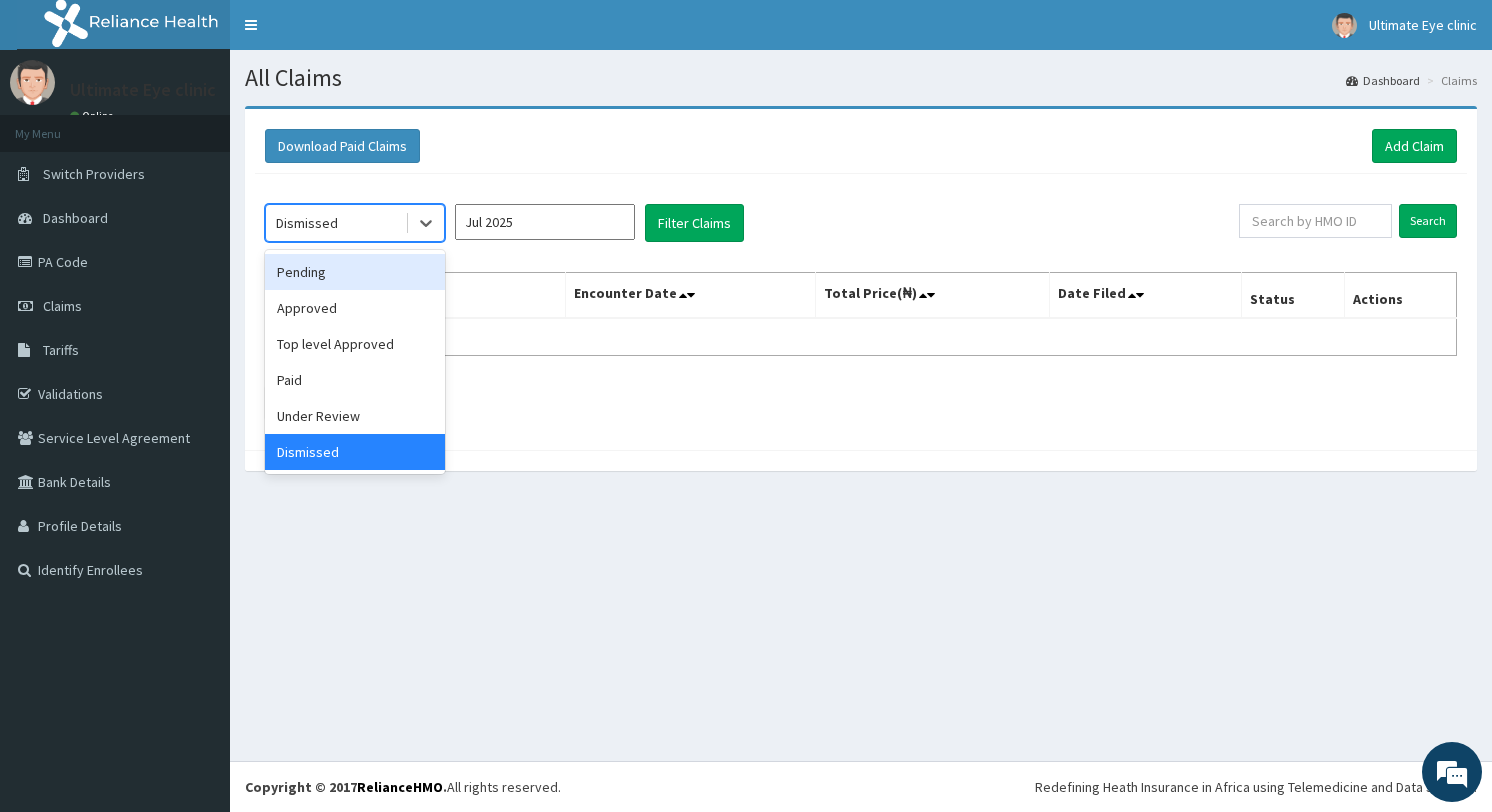 click on "Pending" at bounding box center [355, 272] 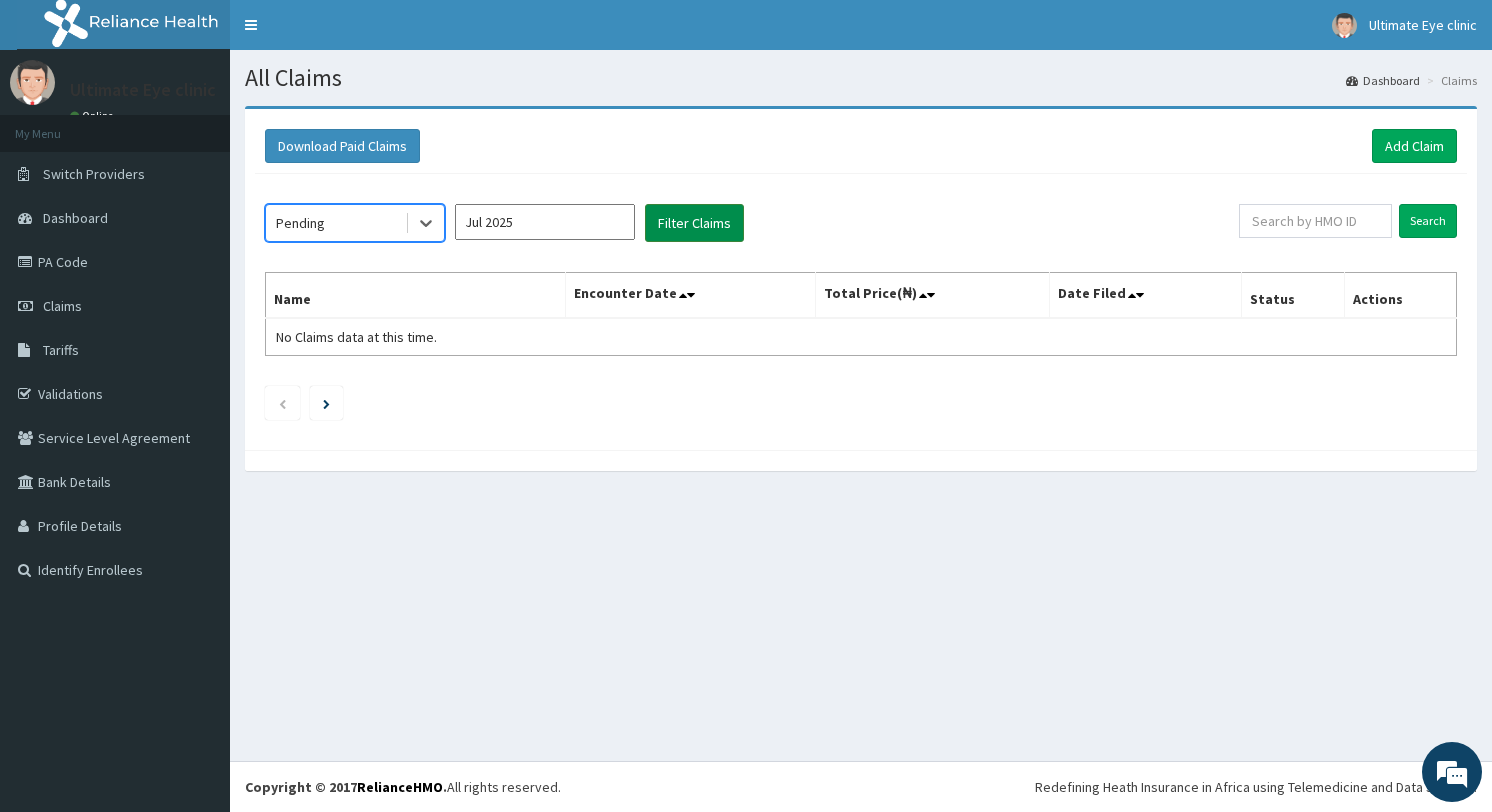 click on "Filter Claims" at bounding box center [694, 223] 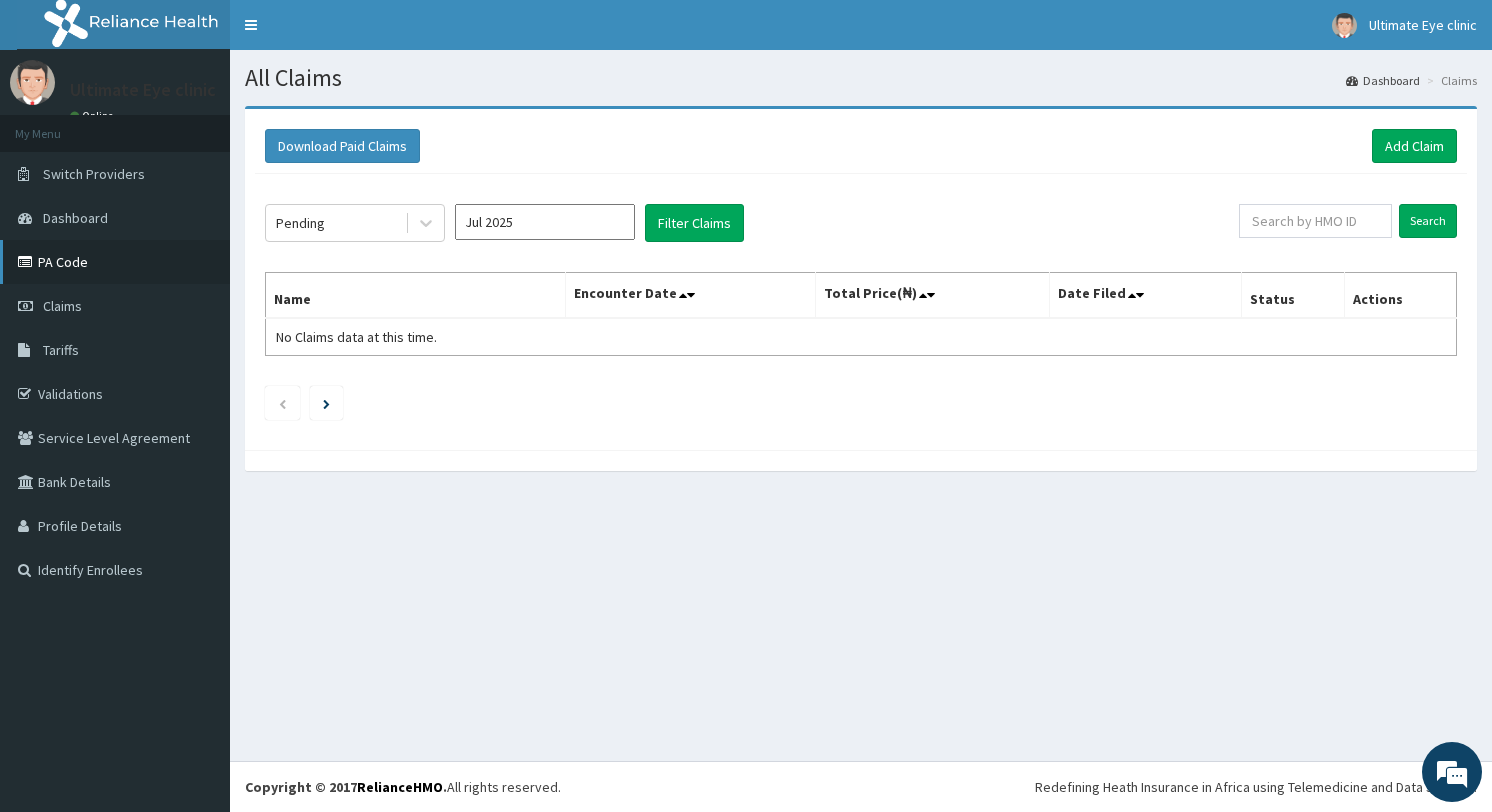 click on "PA Code" at bounding box center (115, 262) 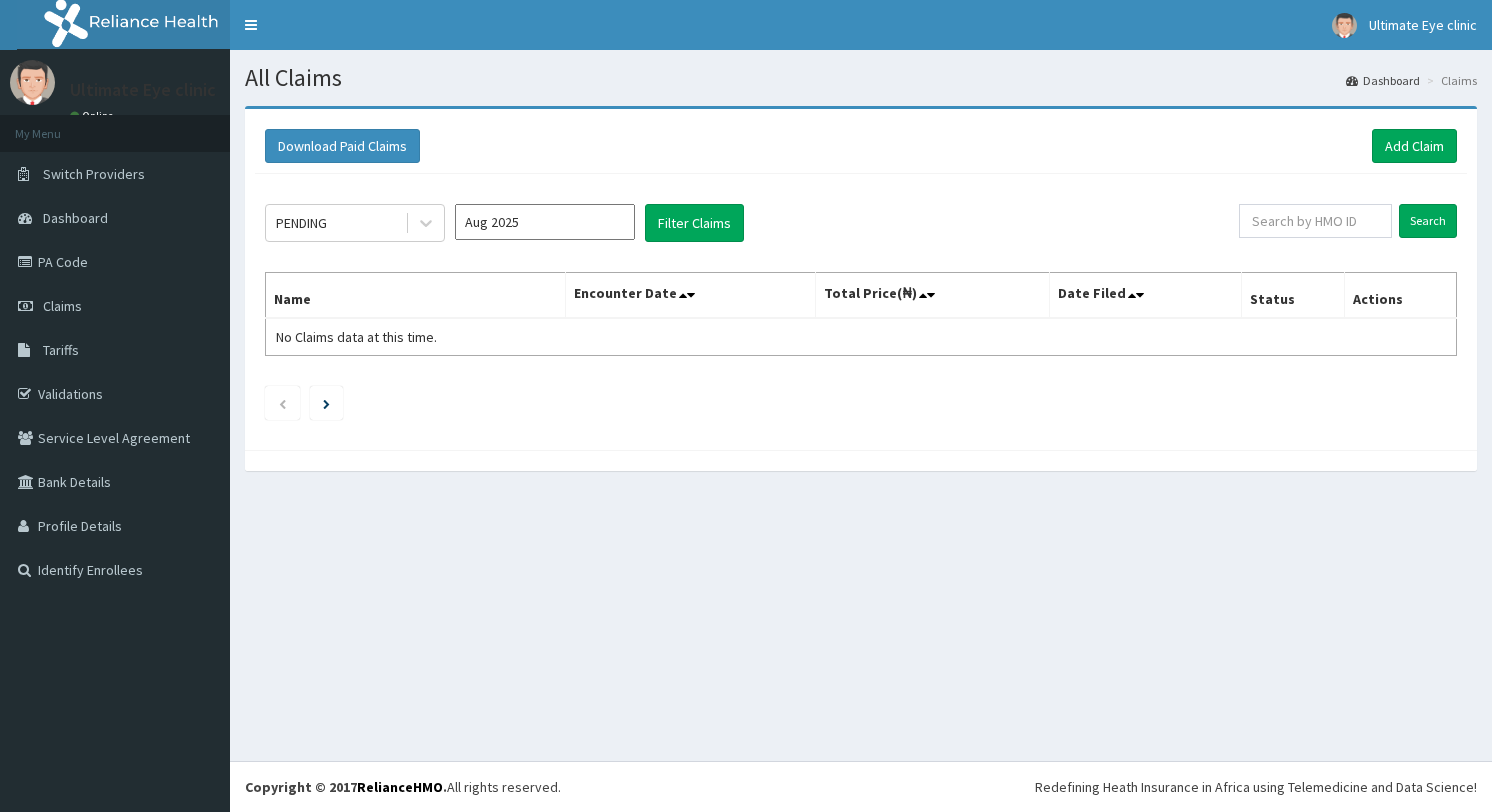scroll, scrollTop: 0, scrollLeft: 0, axis: both 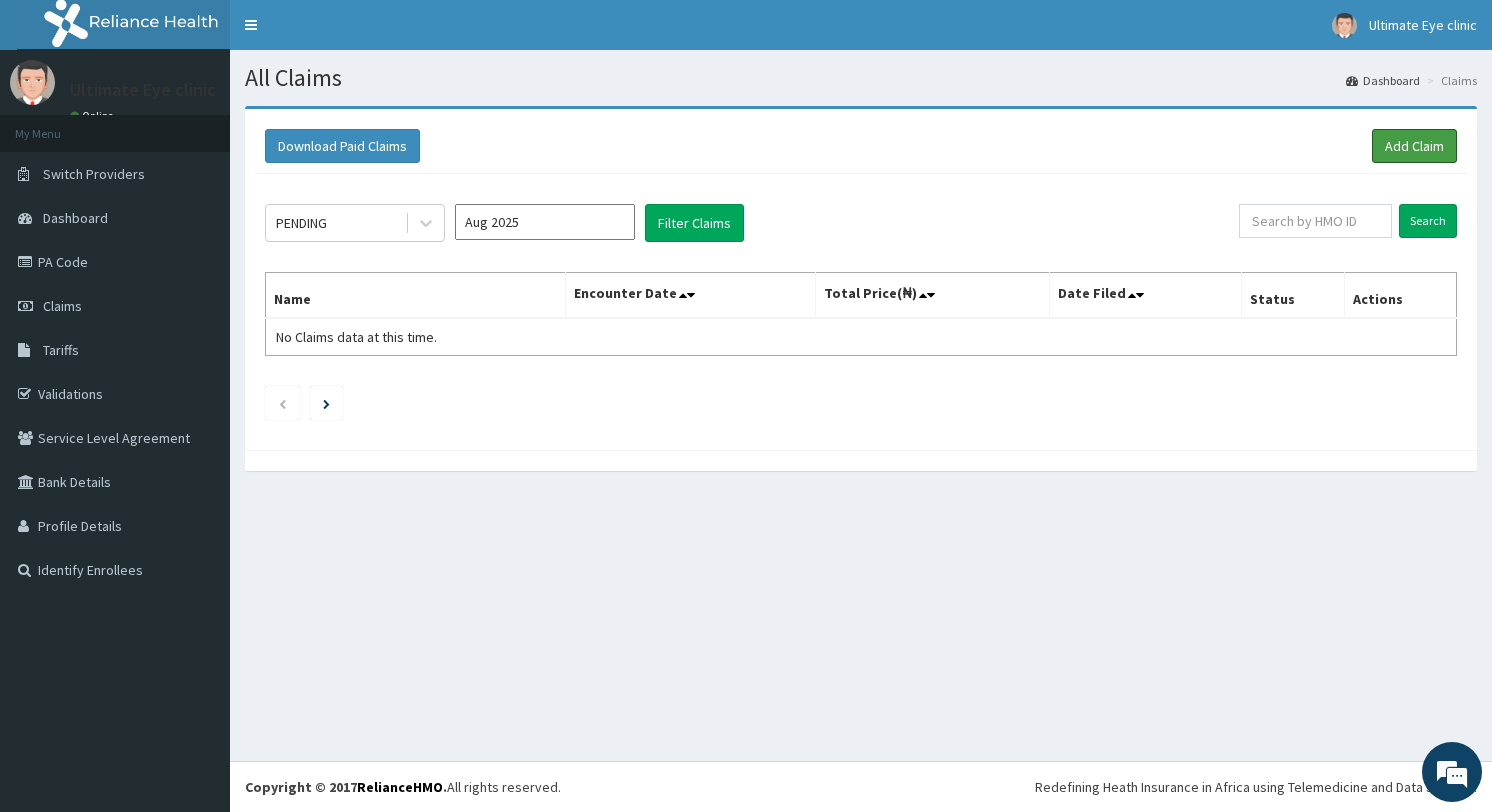 click on "Add Claim" at bounding box center [1414, 146] 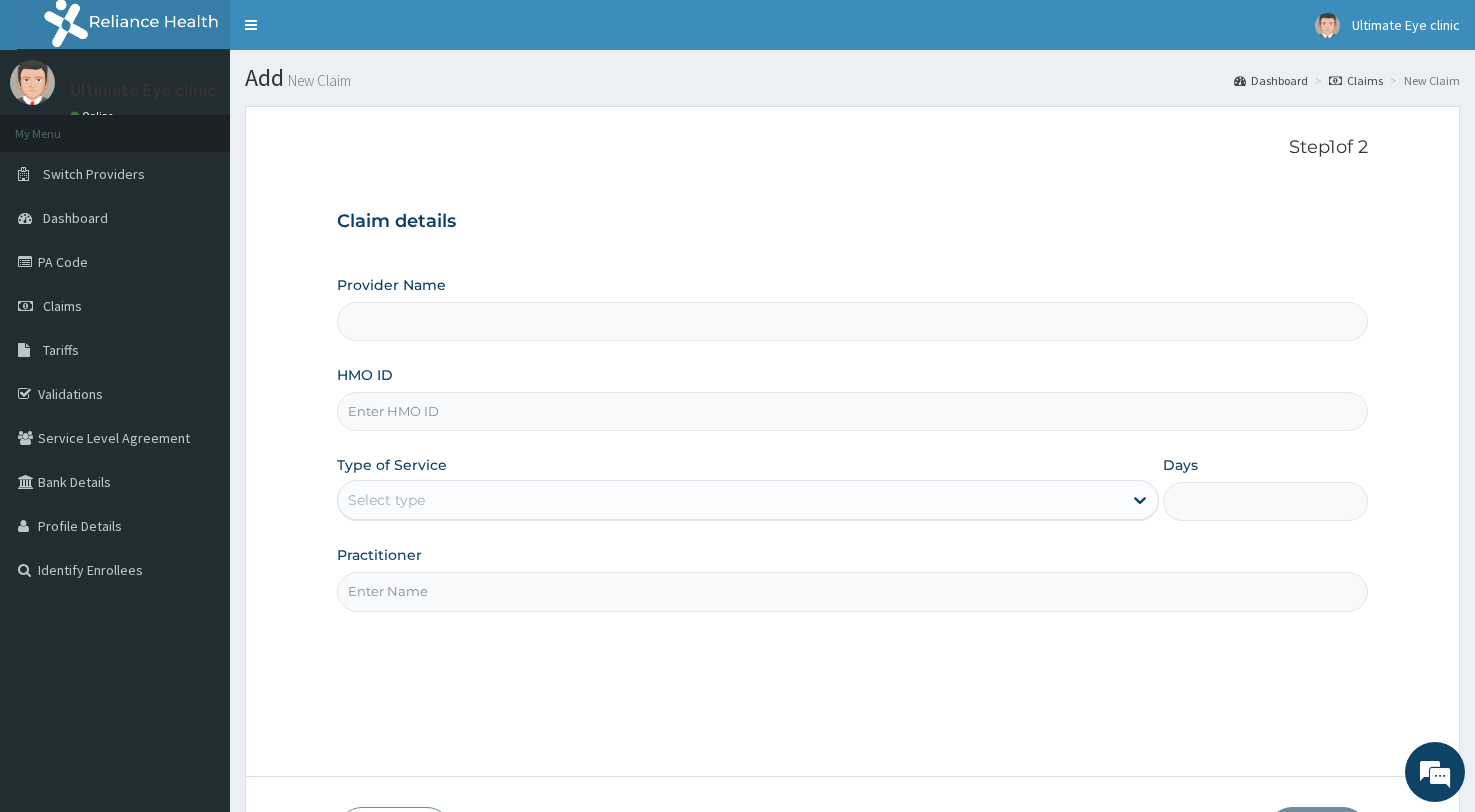 type on "Ultimate Eye Clinic - V/I" 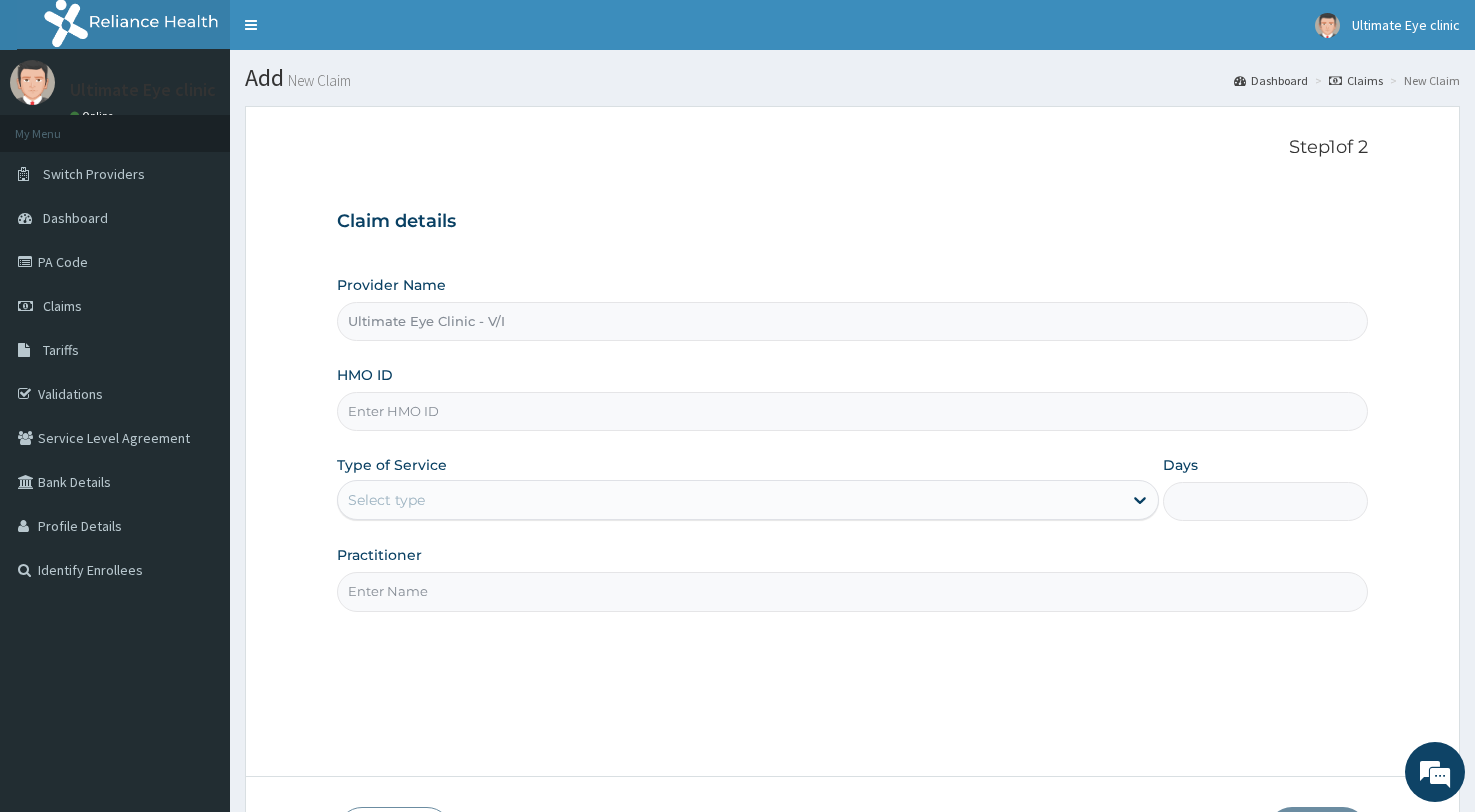 scroll, scrollTop: 0, scrollLeft: 0, axis: both 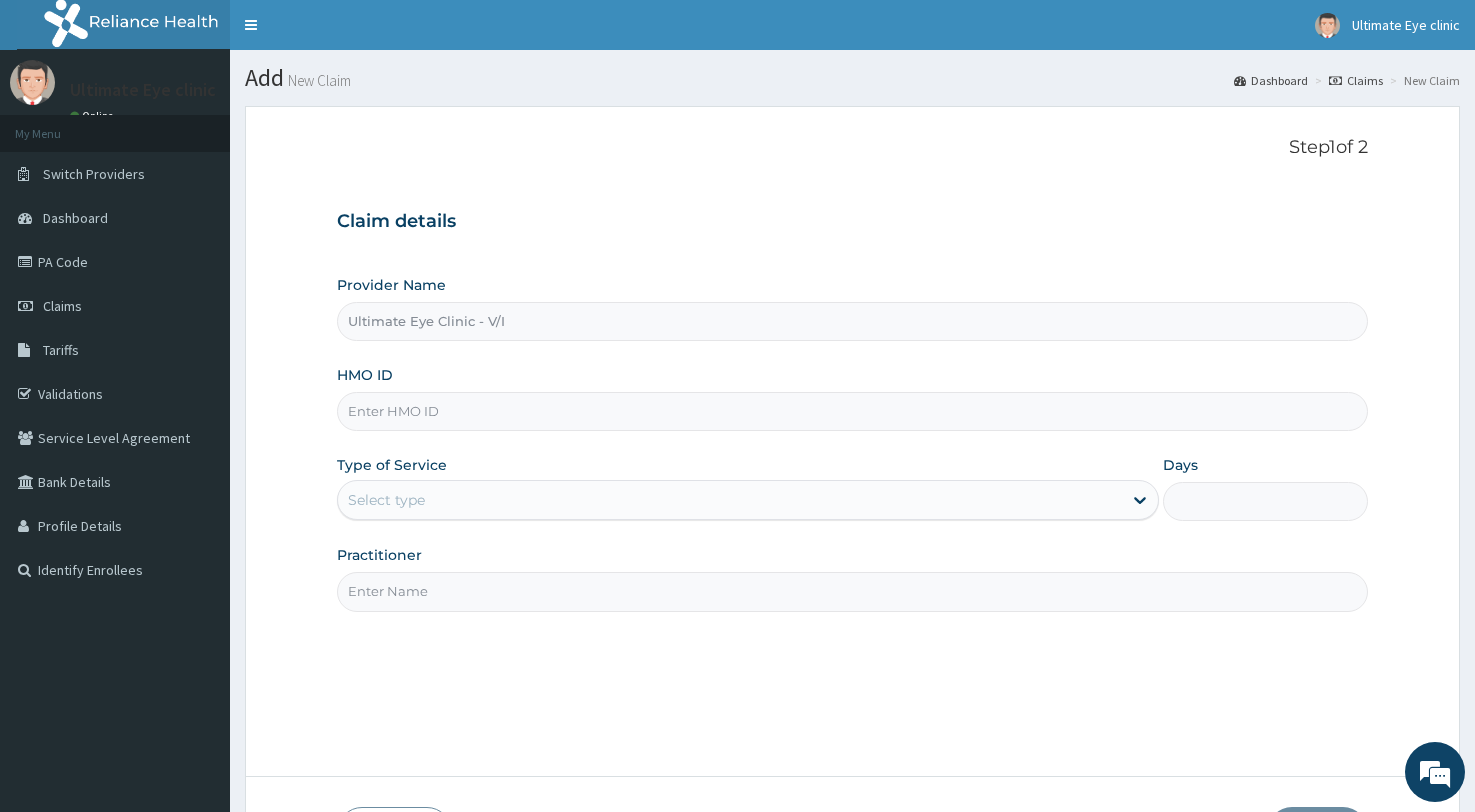 click on "HMO ID" at bounding box center (852, 411) 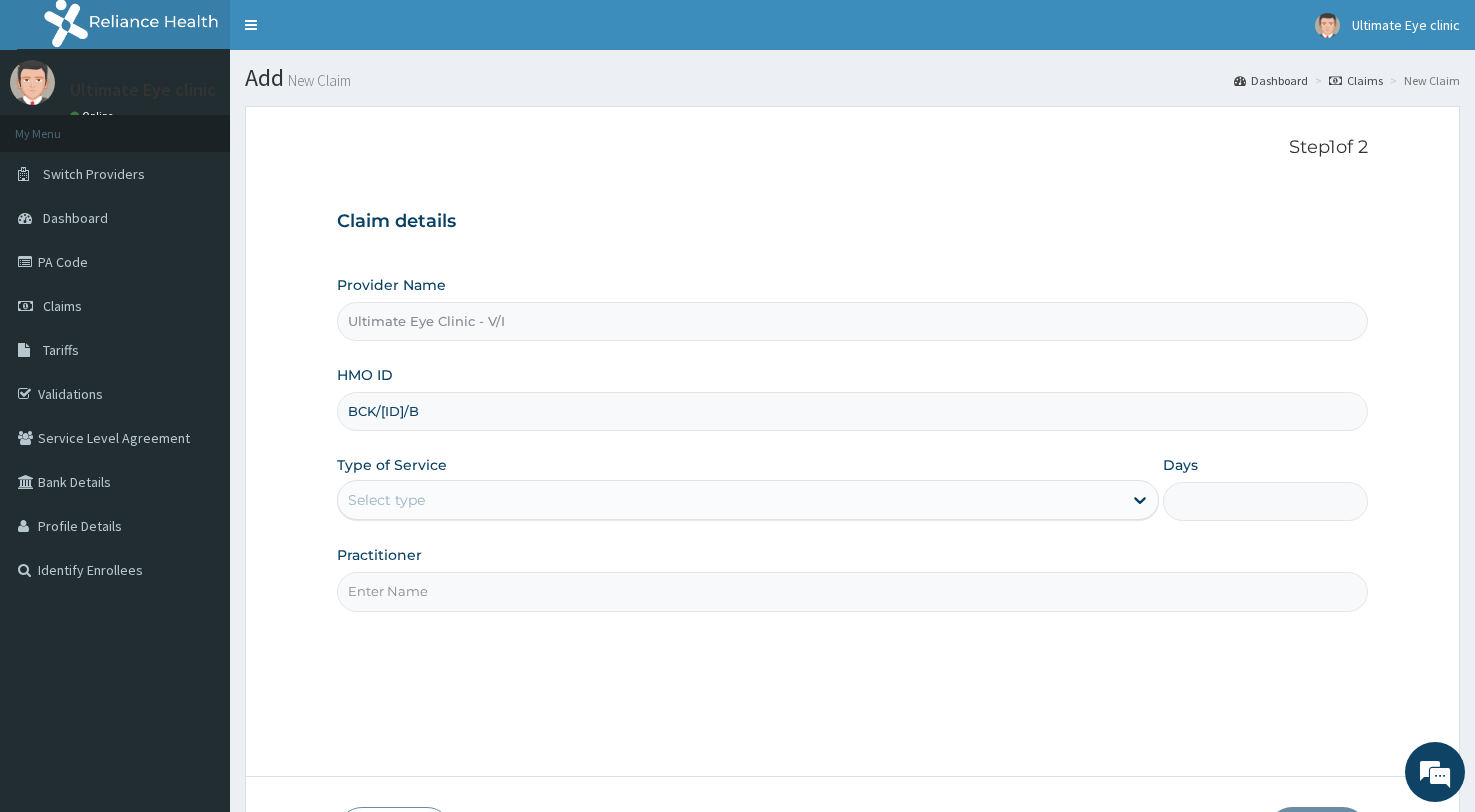 scroll, scrollTop: 0, scrollLeft: 0, axis: both 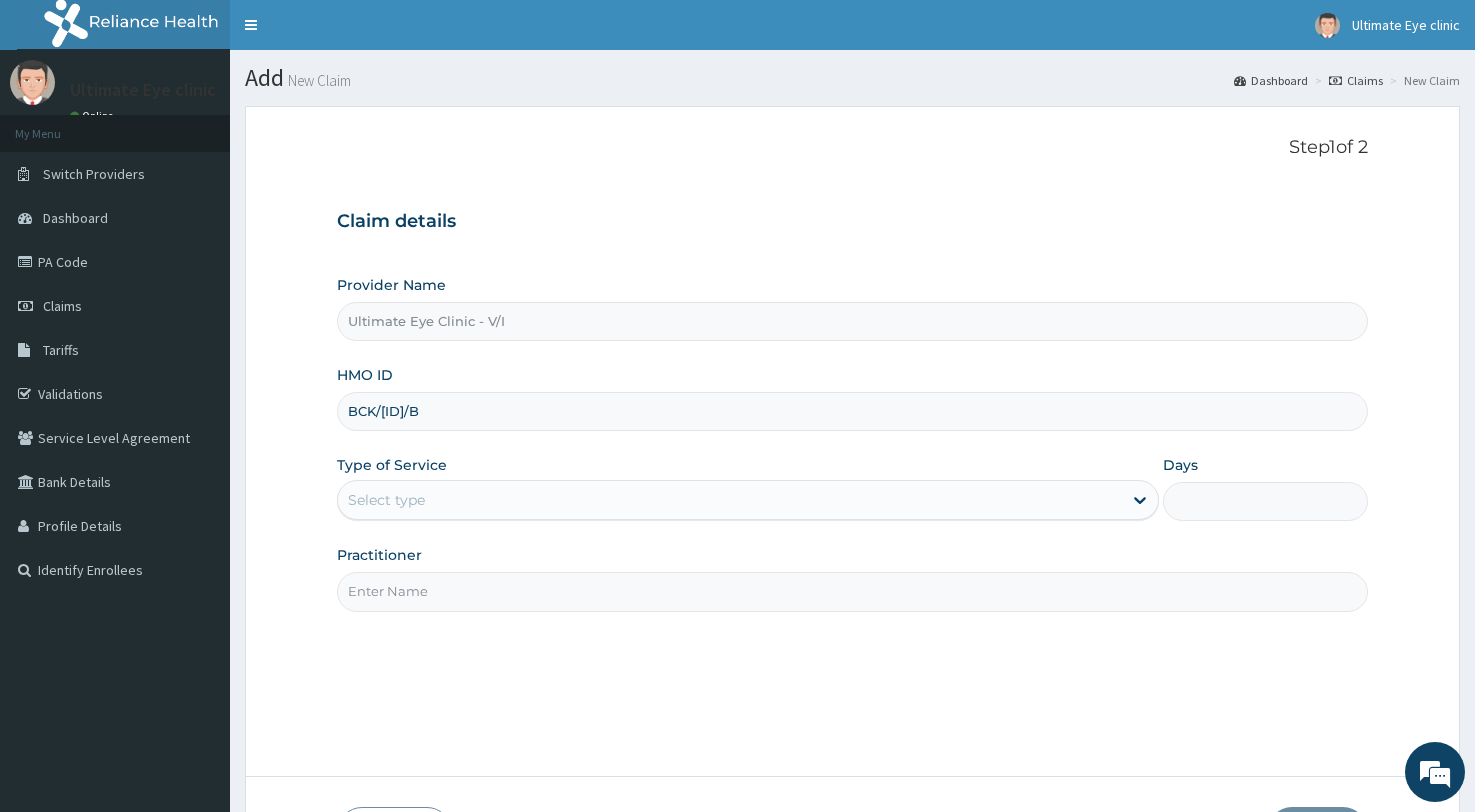 type on "BCK/[ID]/B" 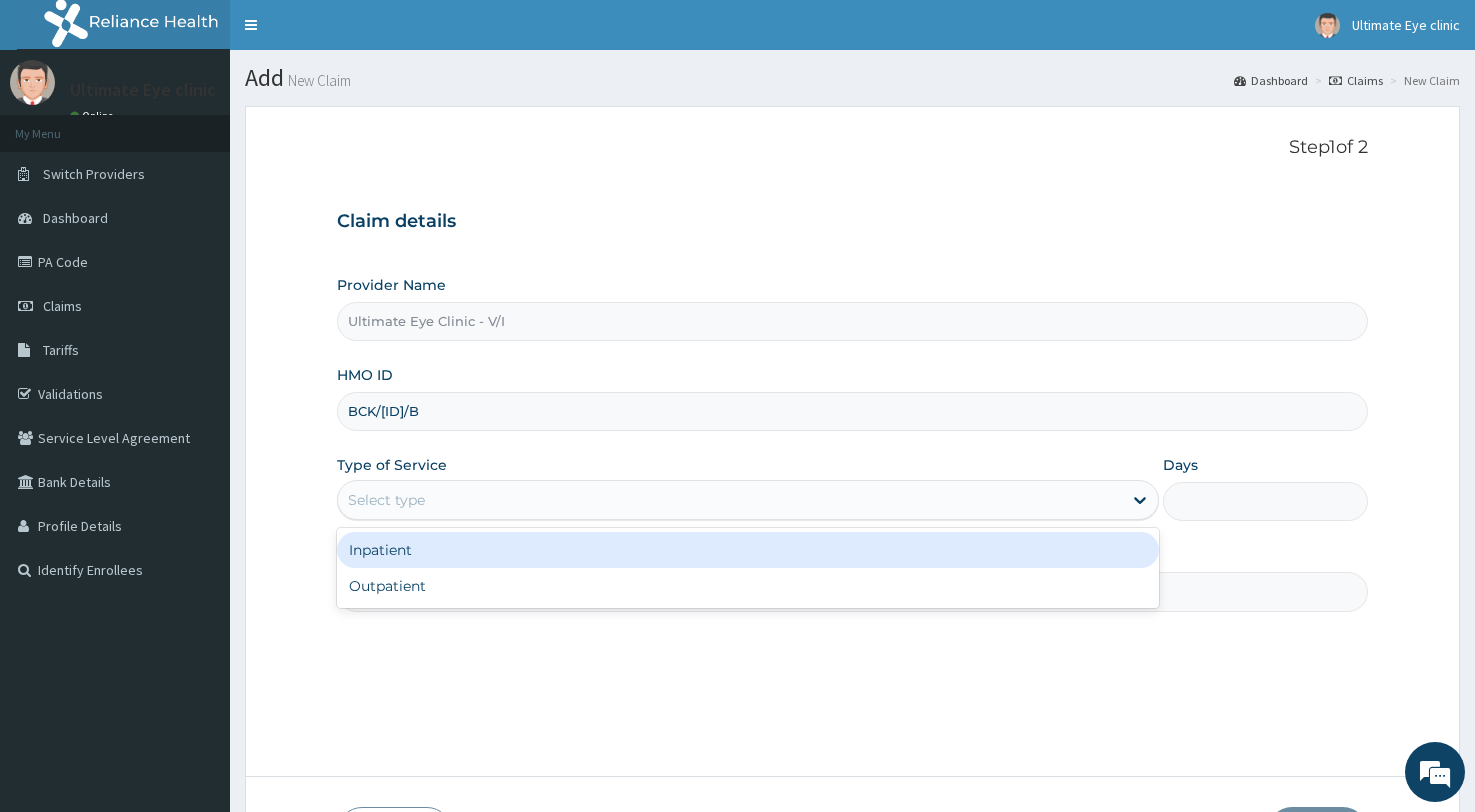 click on "Select type" at bounding box center [730, 500] 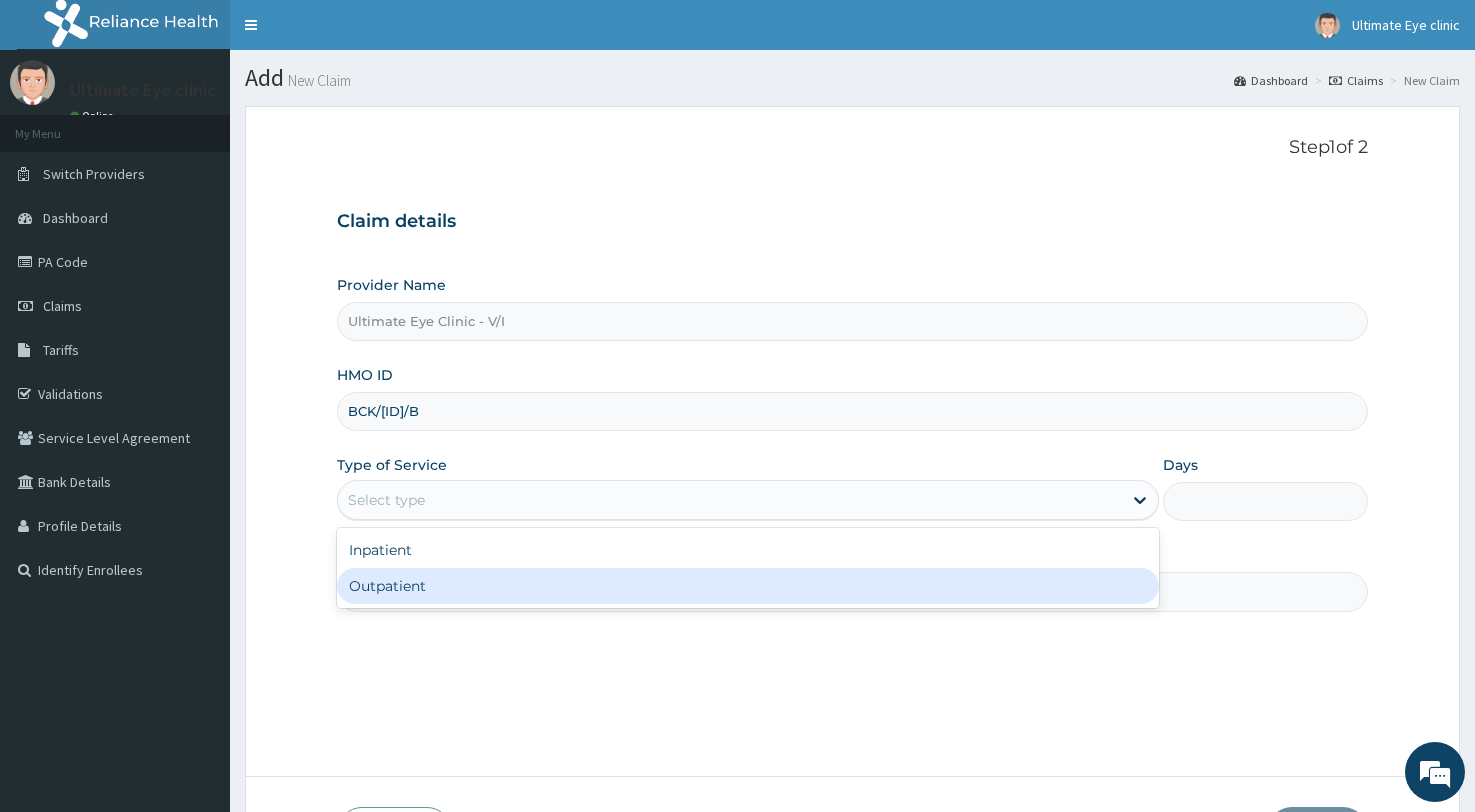 click on "Outpatient" at bounding box center (748, 586) 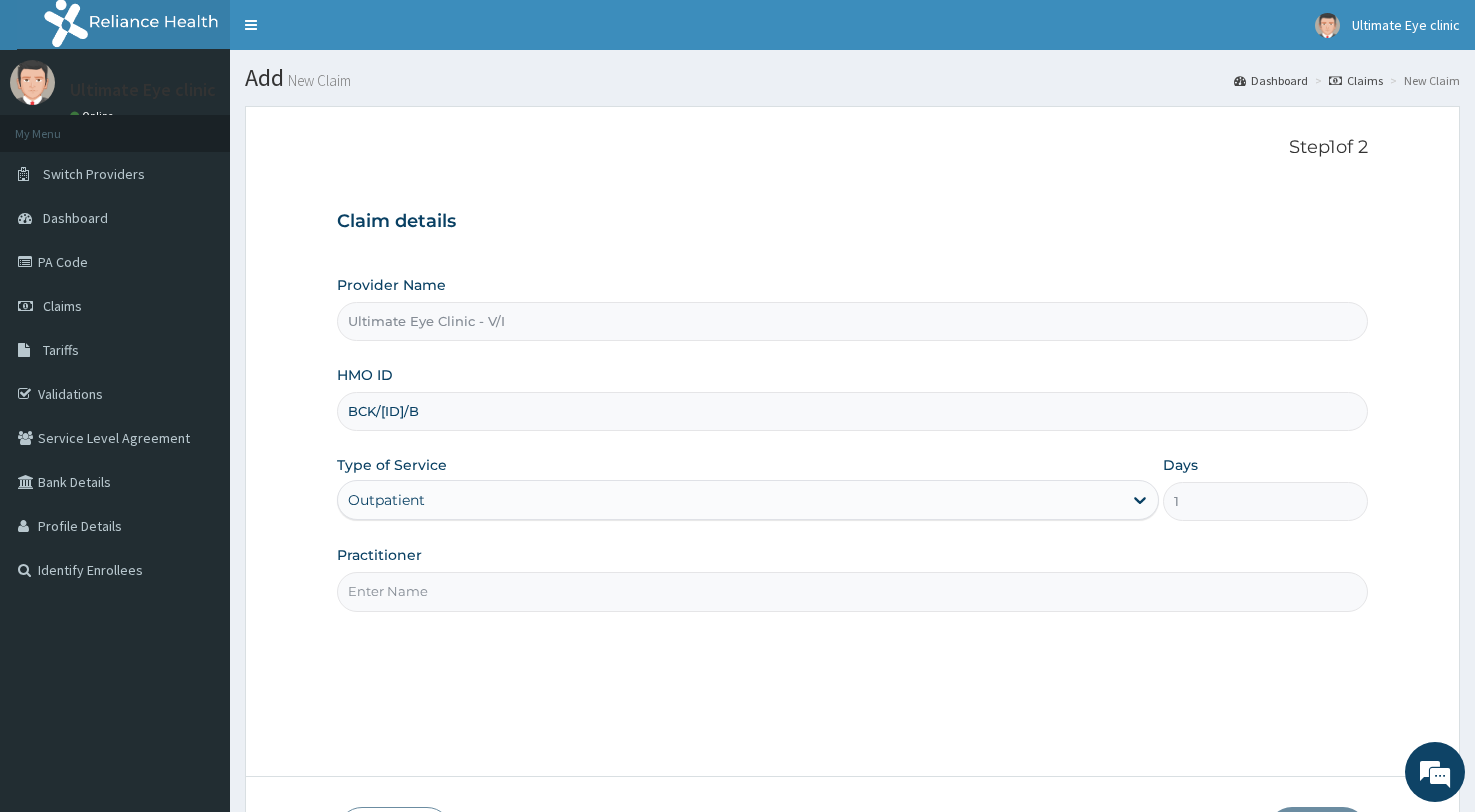 click on "Practitioner" at bounding box center (852, 591) 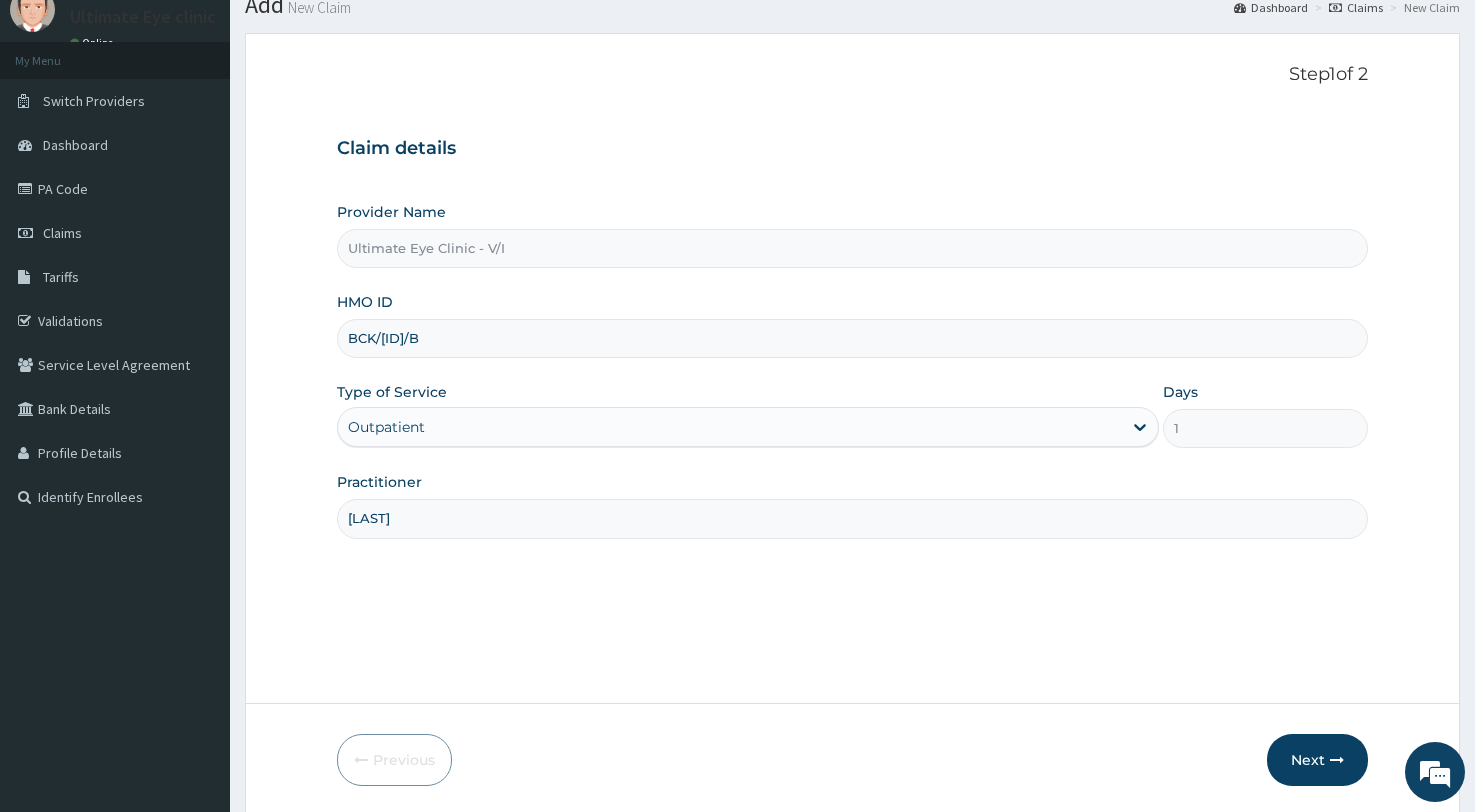scroll, scrollTop: 144, scrollLeft: 0, axis: vertical 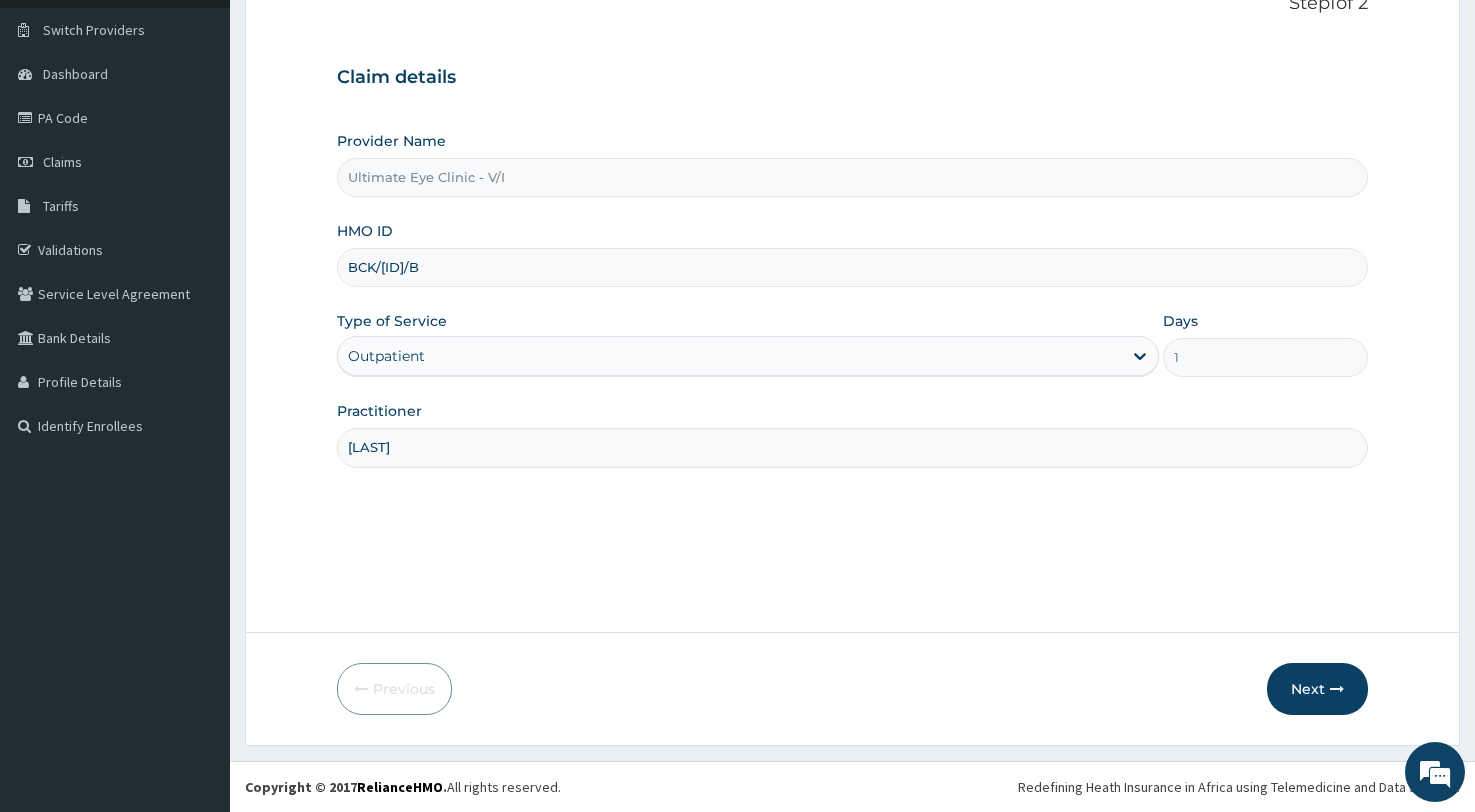 type on "DR ESTHORIA" 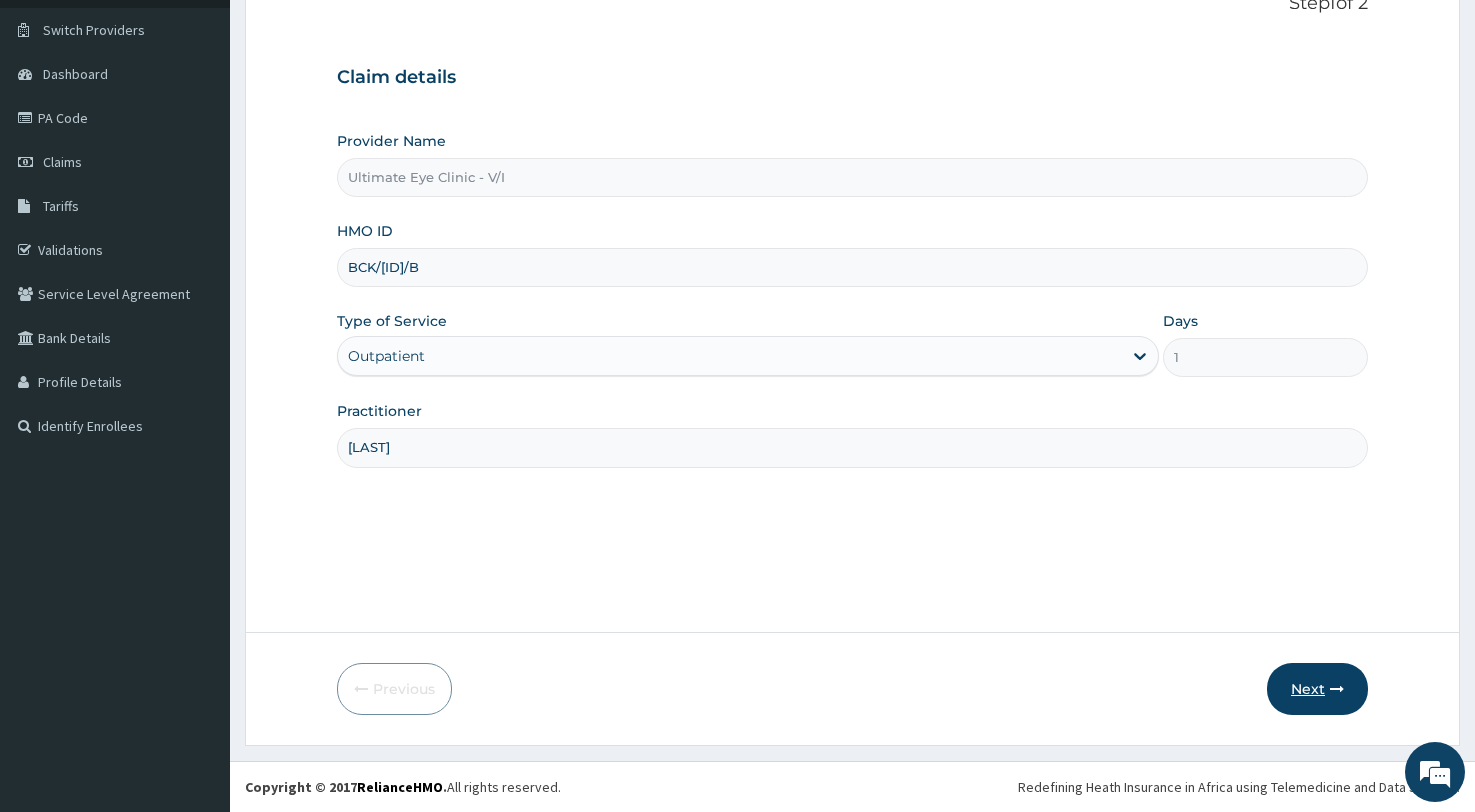 click on "Next" at bounding box center (1317, 689) 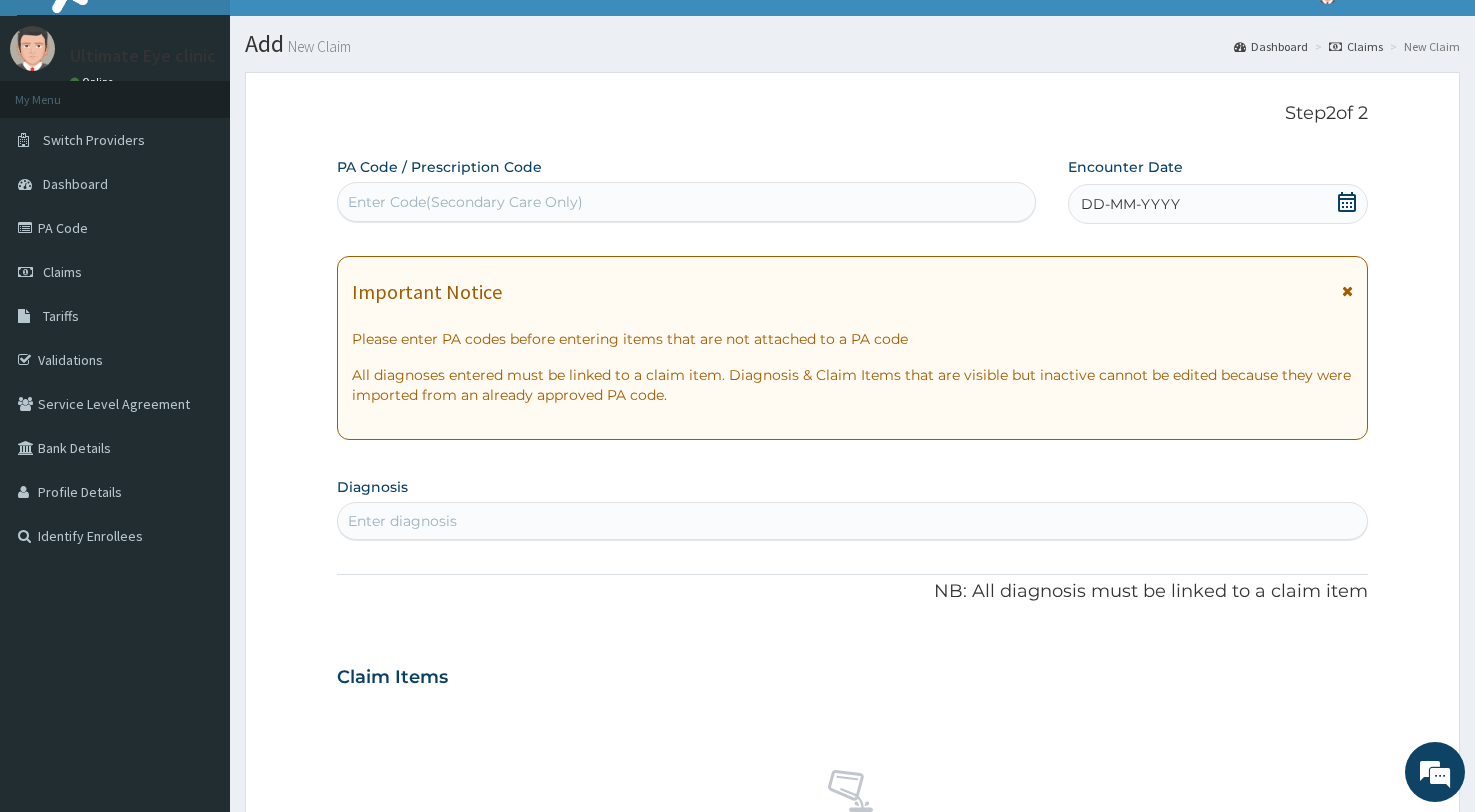 scroll, scrollTop: 0, scrollLeft: 0, axis: both 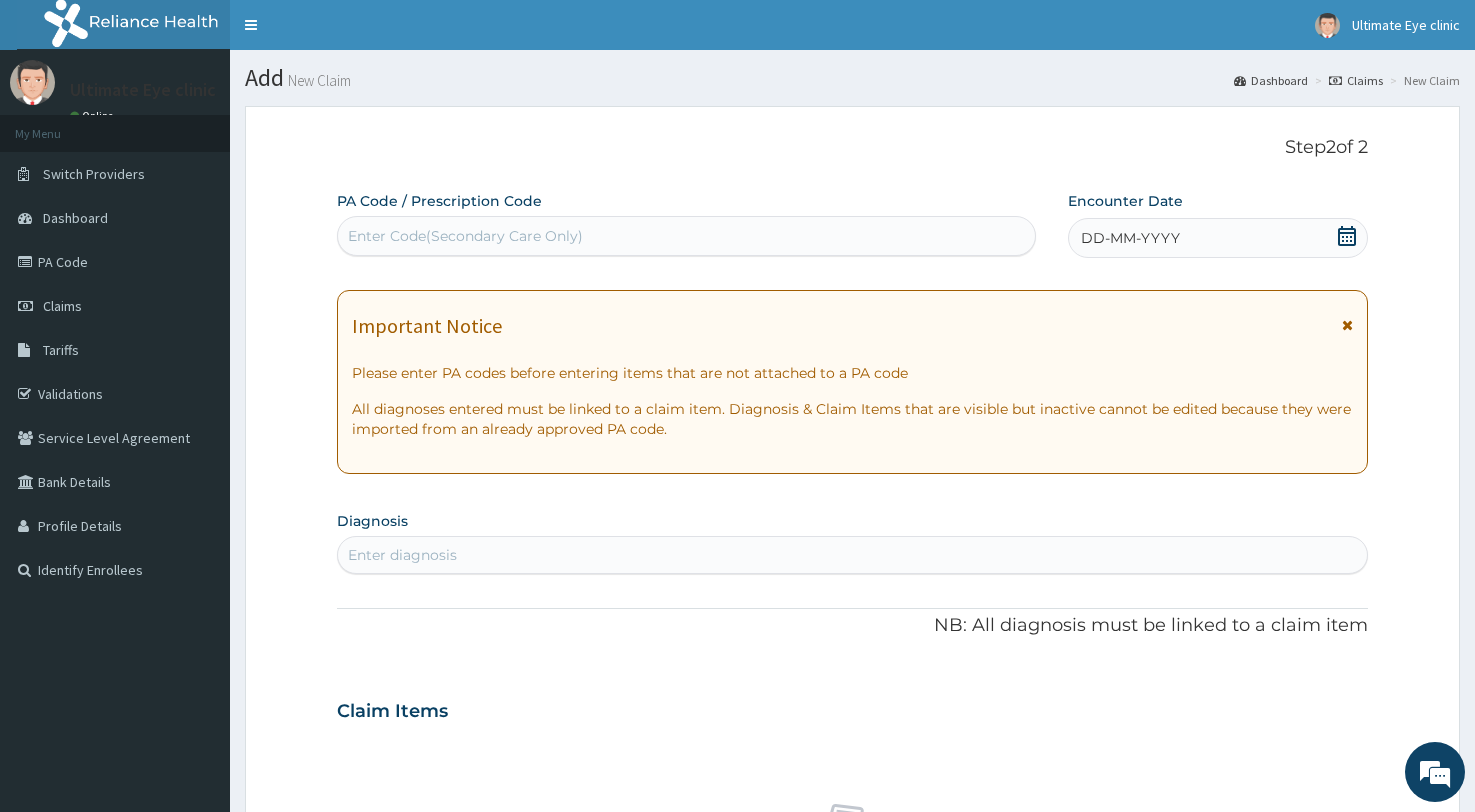 click on "Enter Code(Secondary Care Only)" at bounding box center [686, 236] 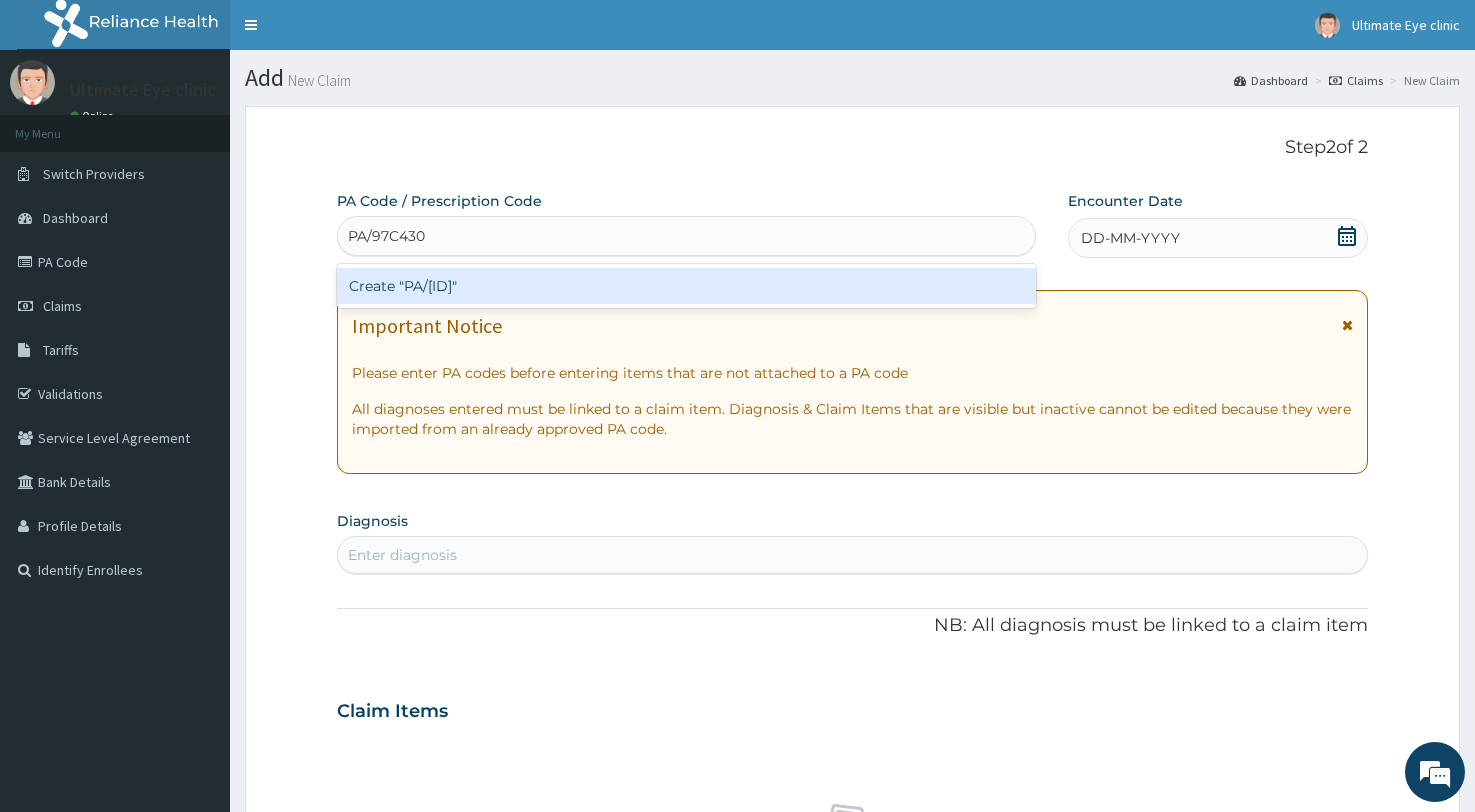 click on "Create "PA/97C430"" at bounding box center (686, 286) 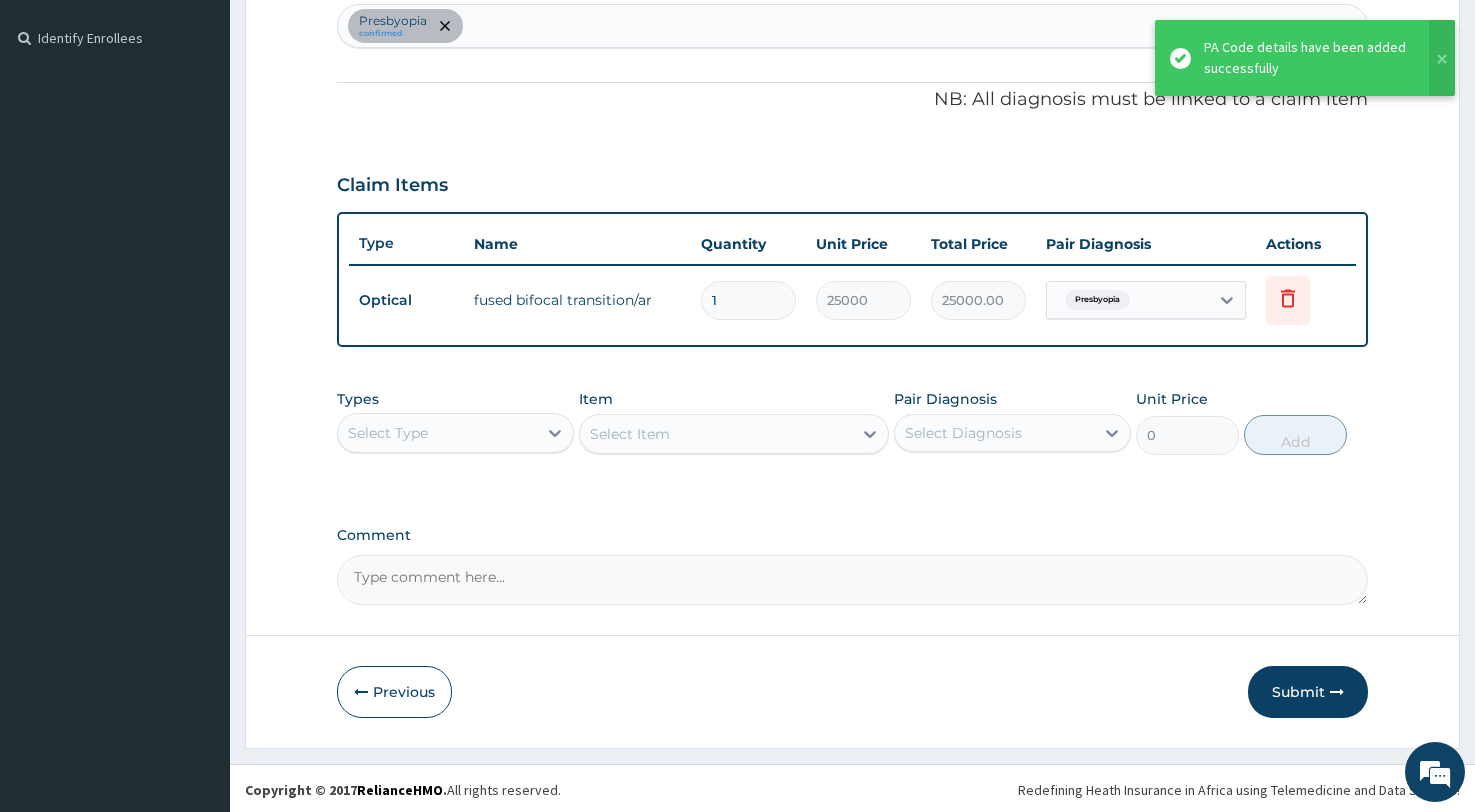 scroll, scrollTop: 535, scrollLeft: 0, axis: vertical 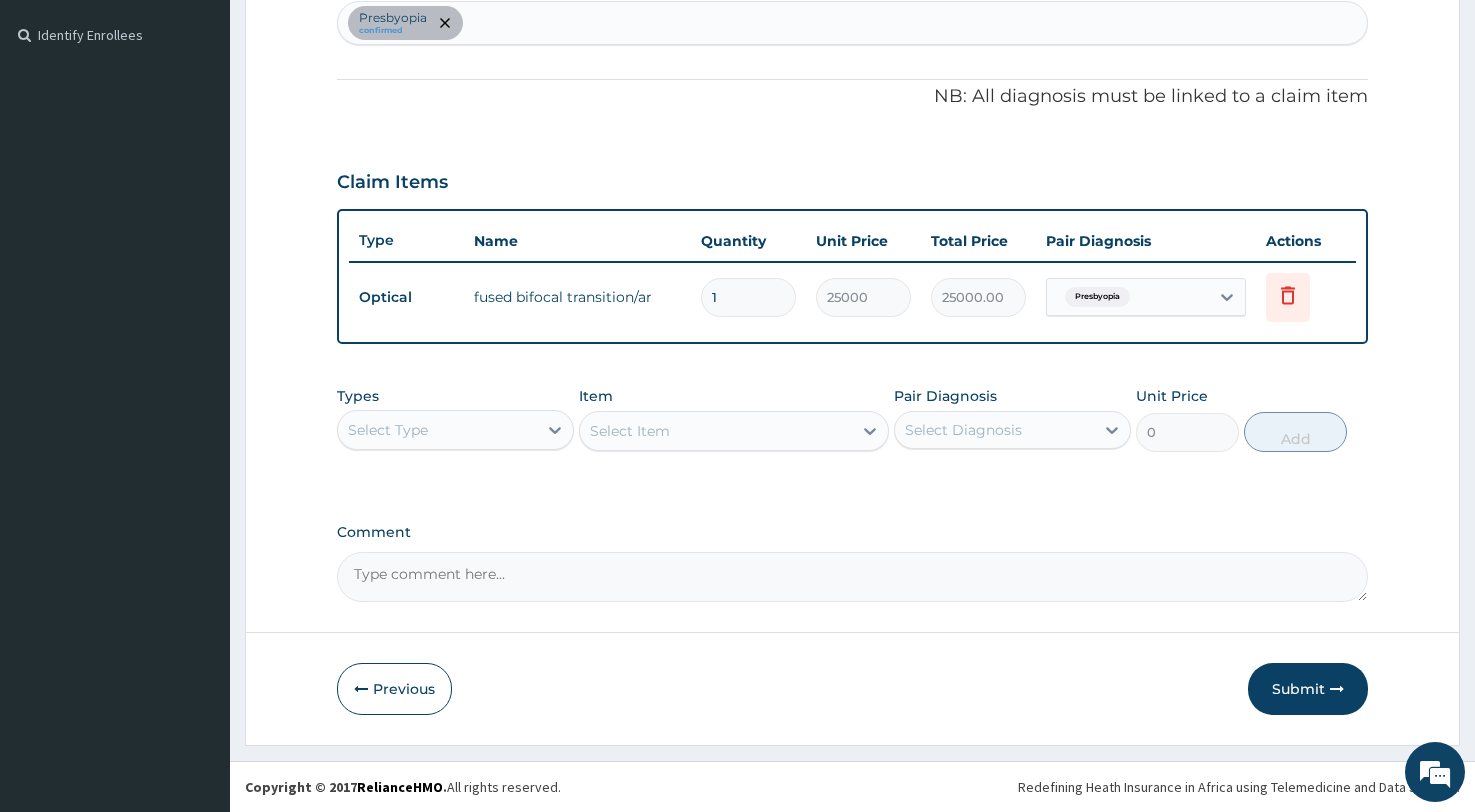 click on "Comment" at bounding box center (852, 577) 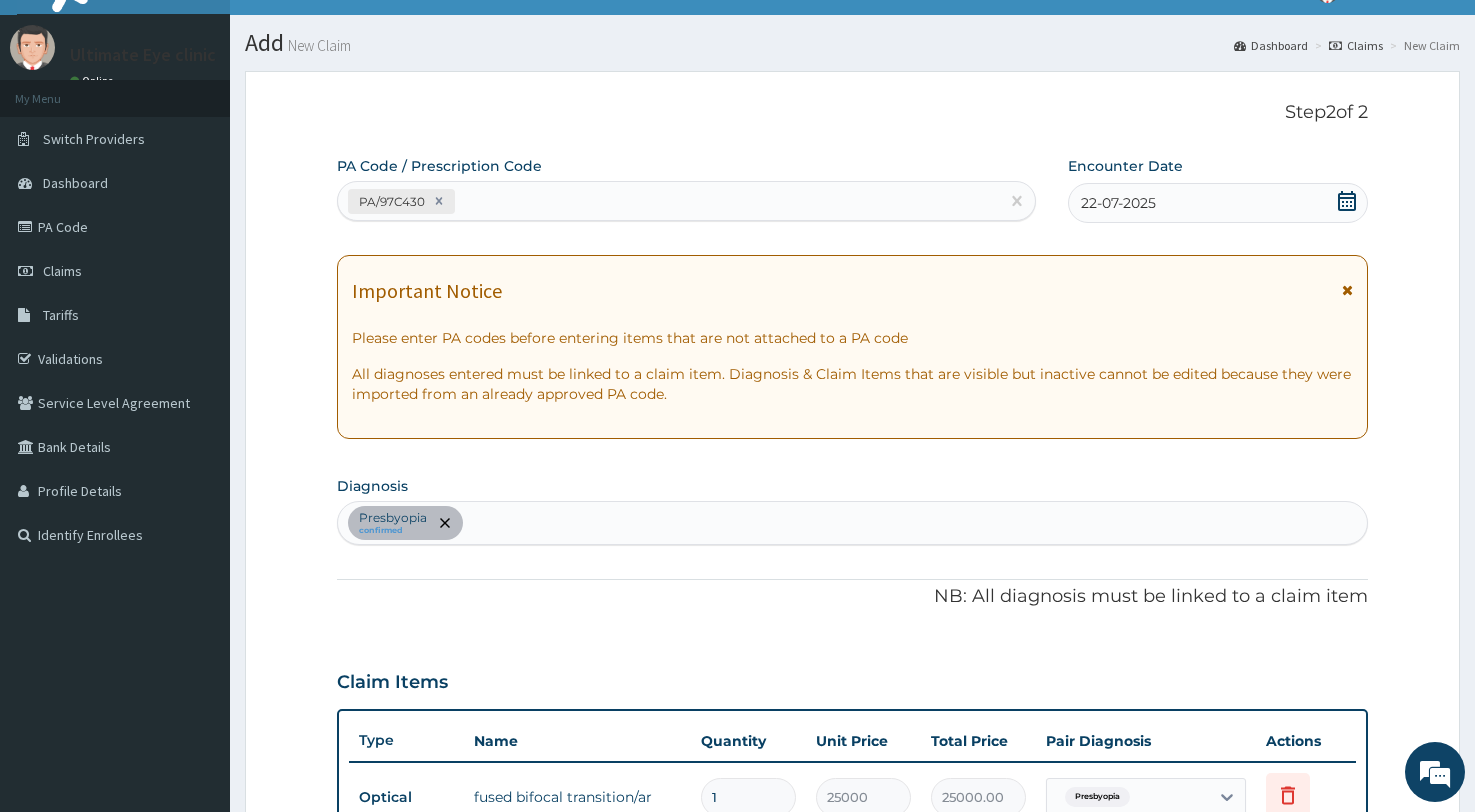 scroll, scrollTop: 535, scrollLeft: 0, axis: vertical 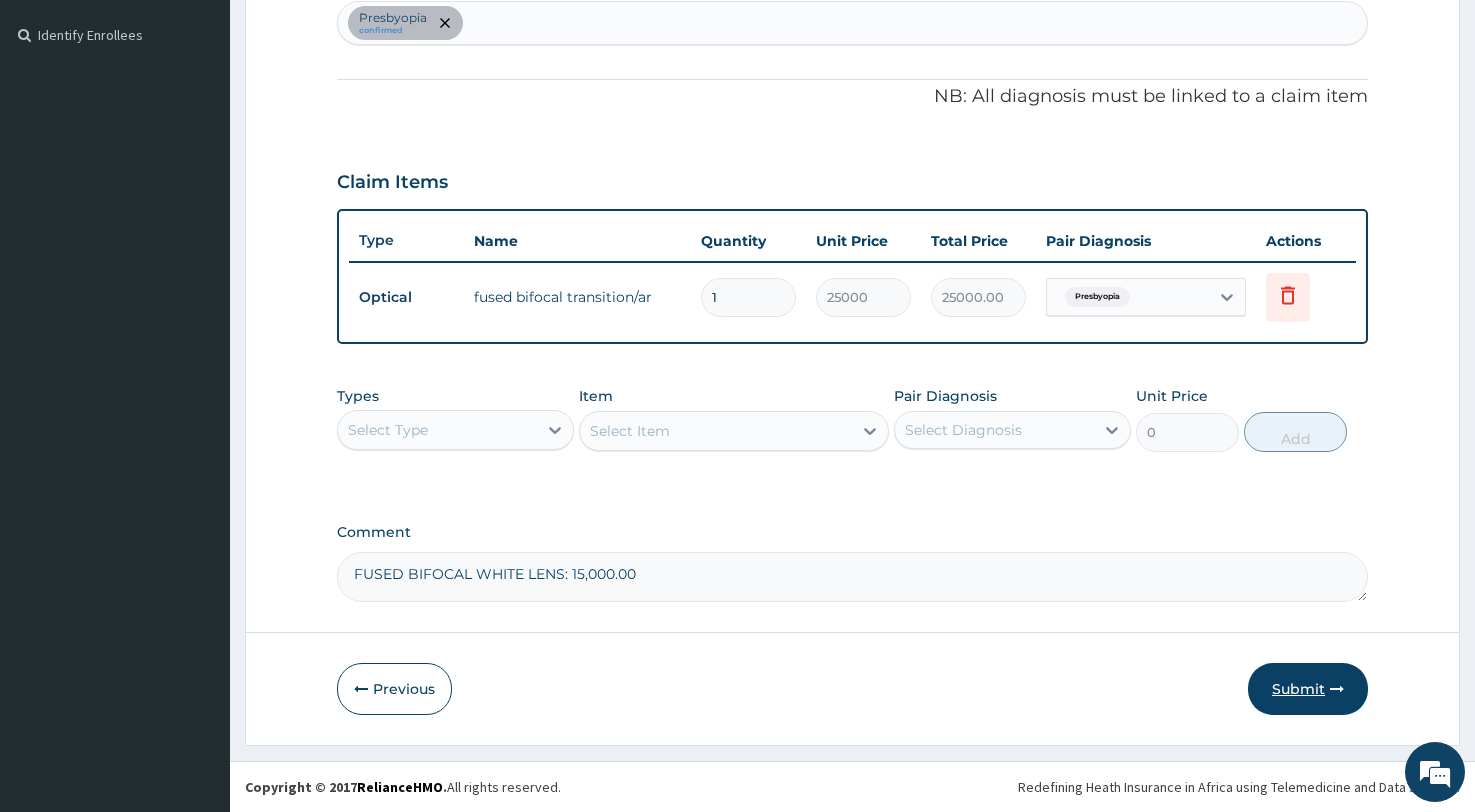 type on "FUSED BIFOCAL WHITE LENS: 15,000.00" 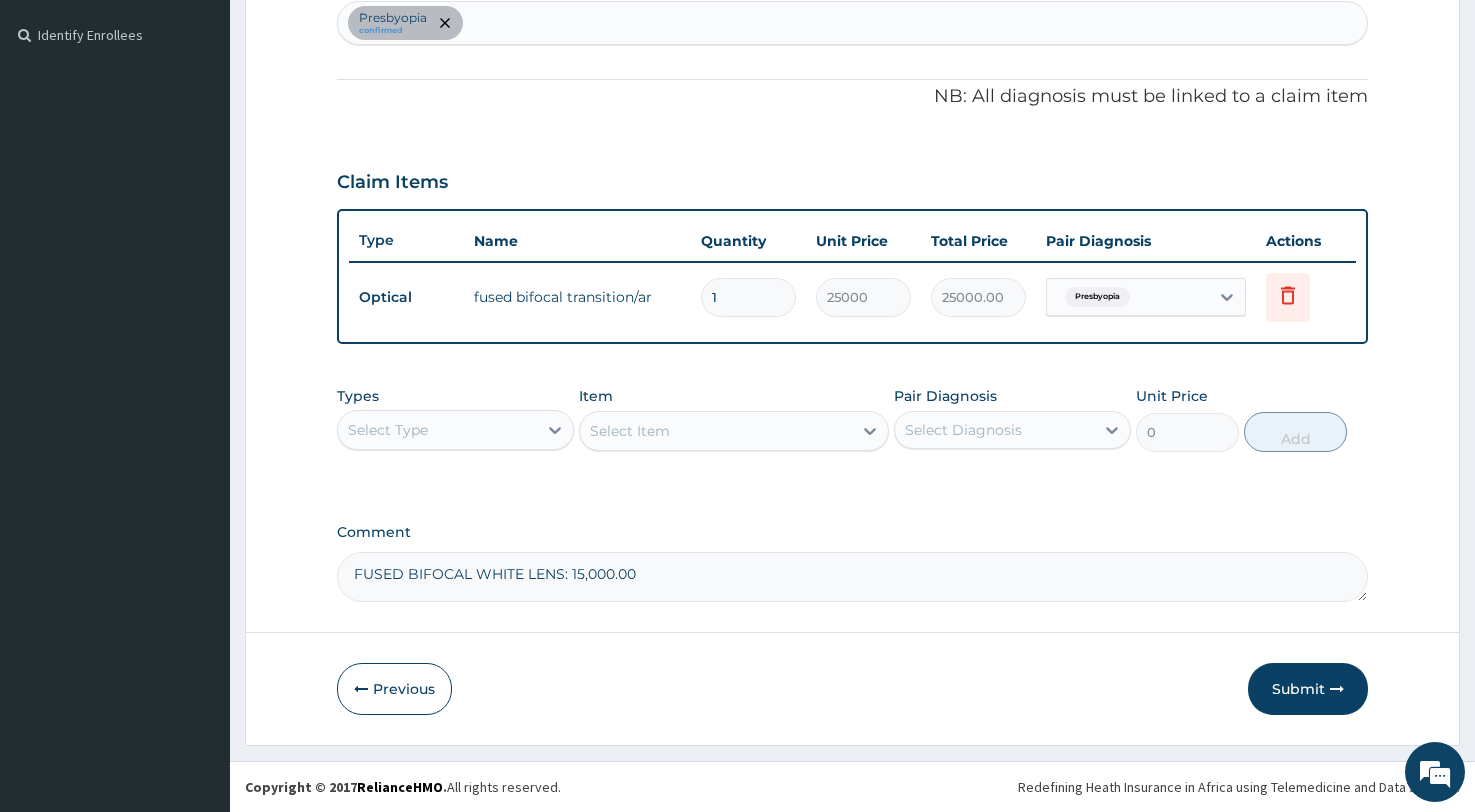 click on "Submit" at bounding box center (1308, 689) 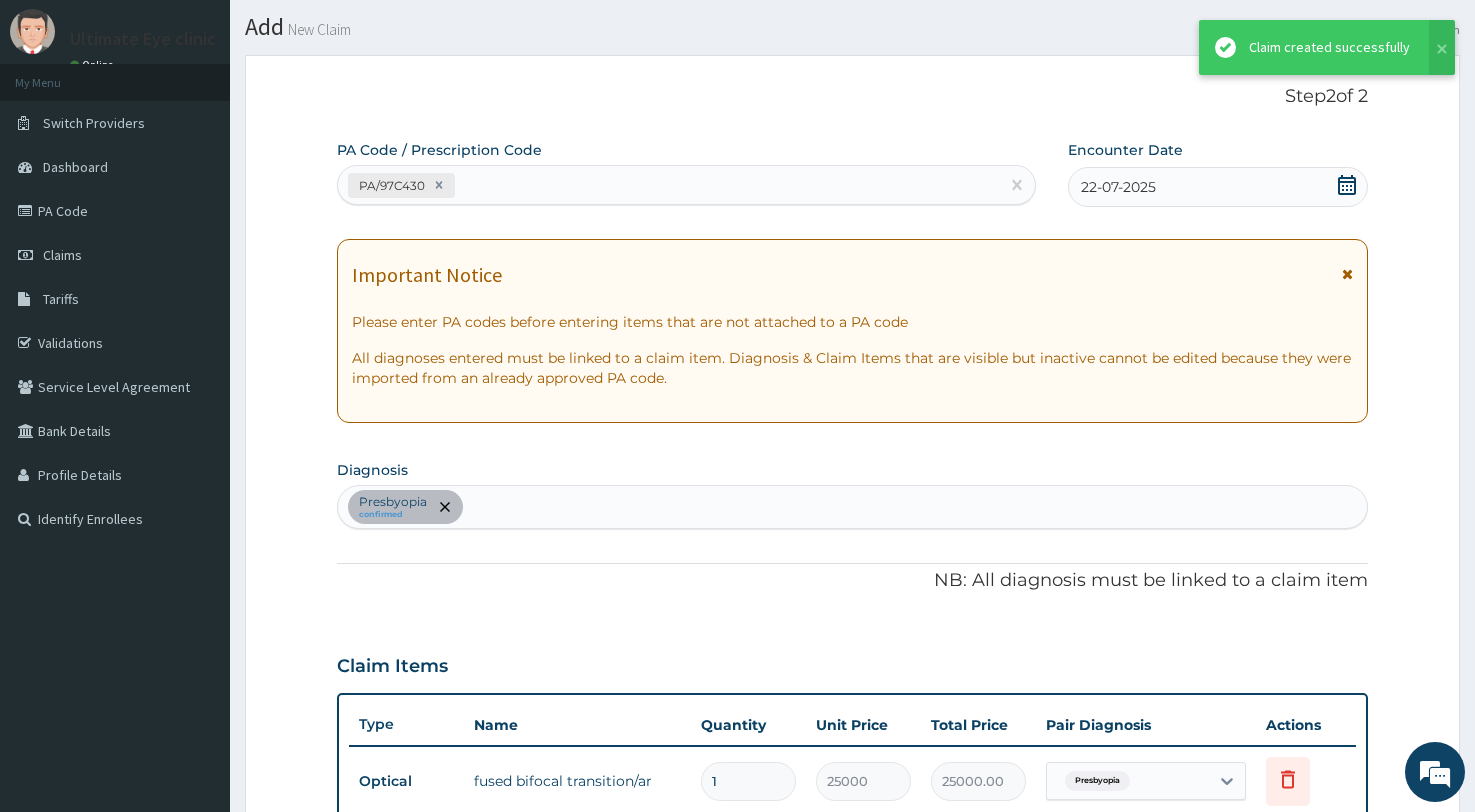 scroll, scrollTop: 535, scrollLeft: 0, axis: vertical 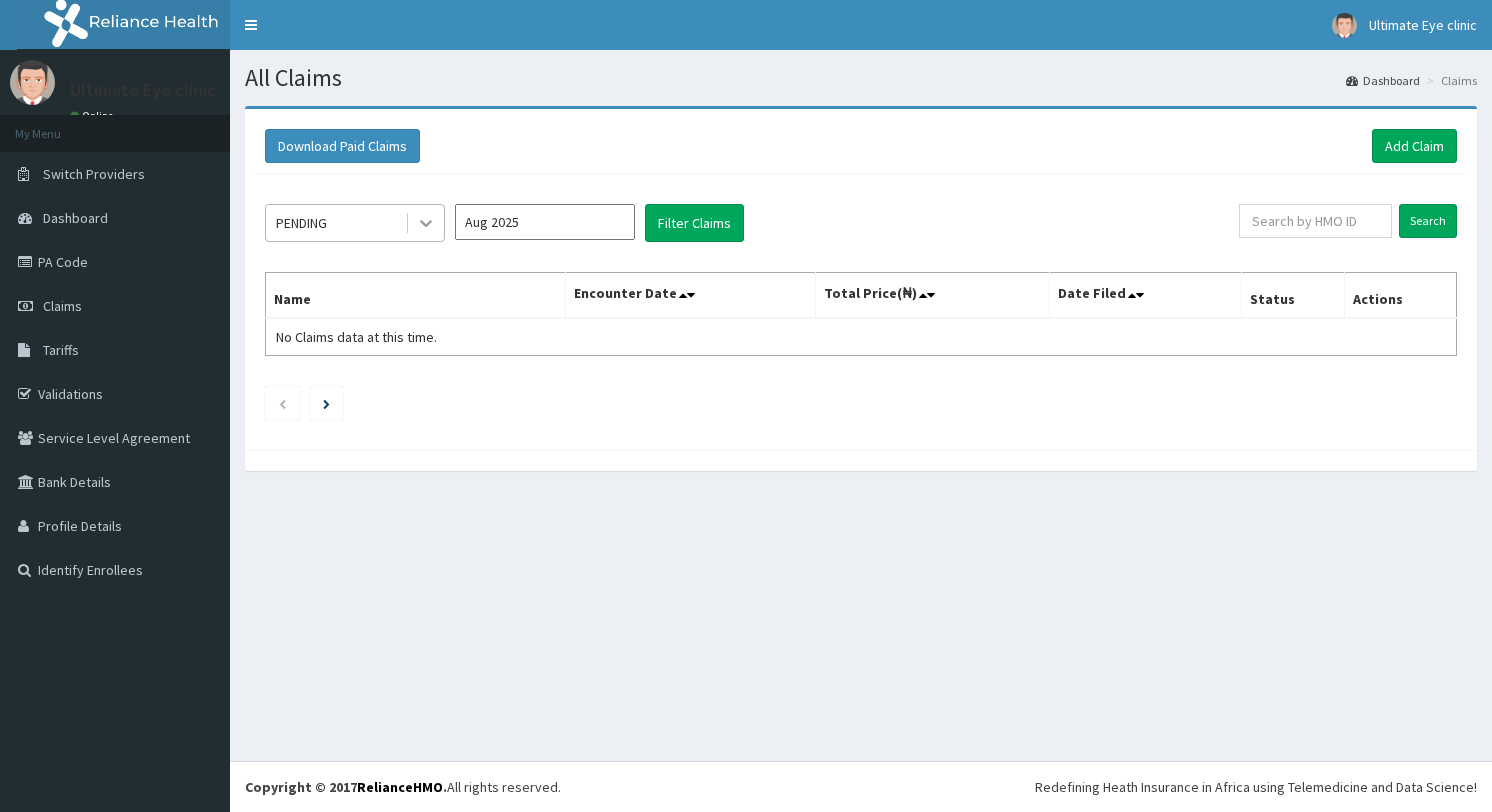 click 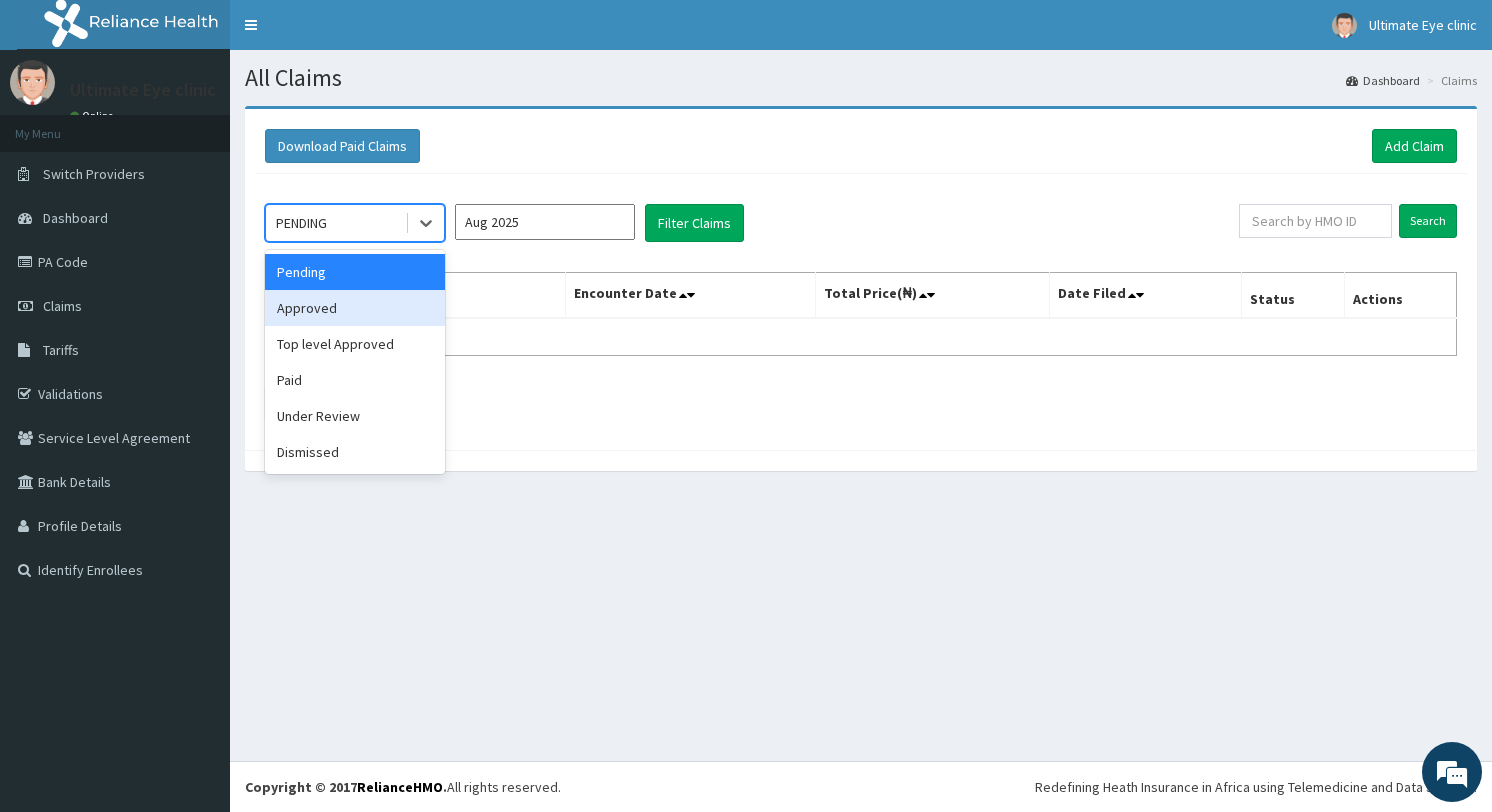 click on "Approved" at bounding box center [355, 308] 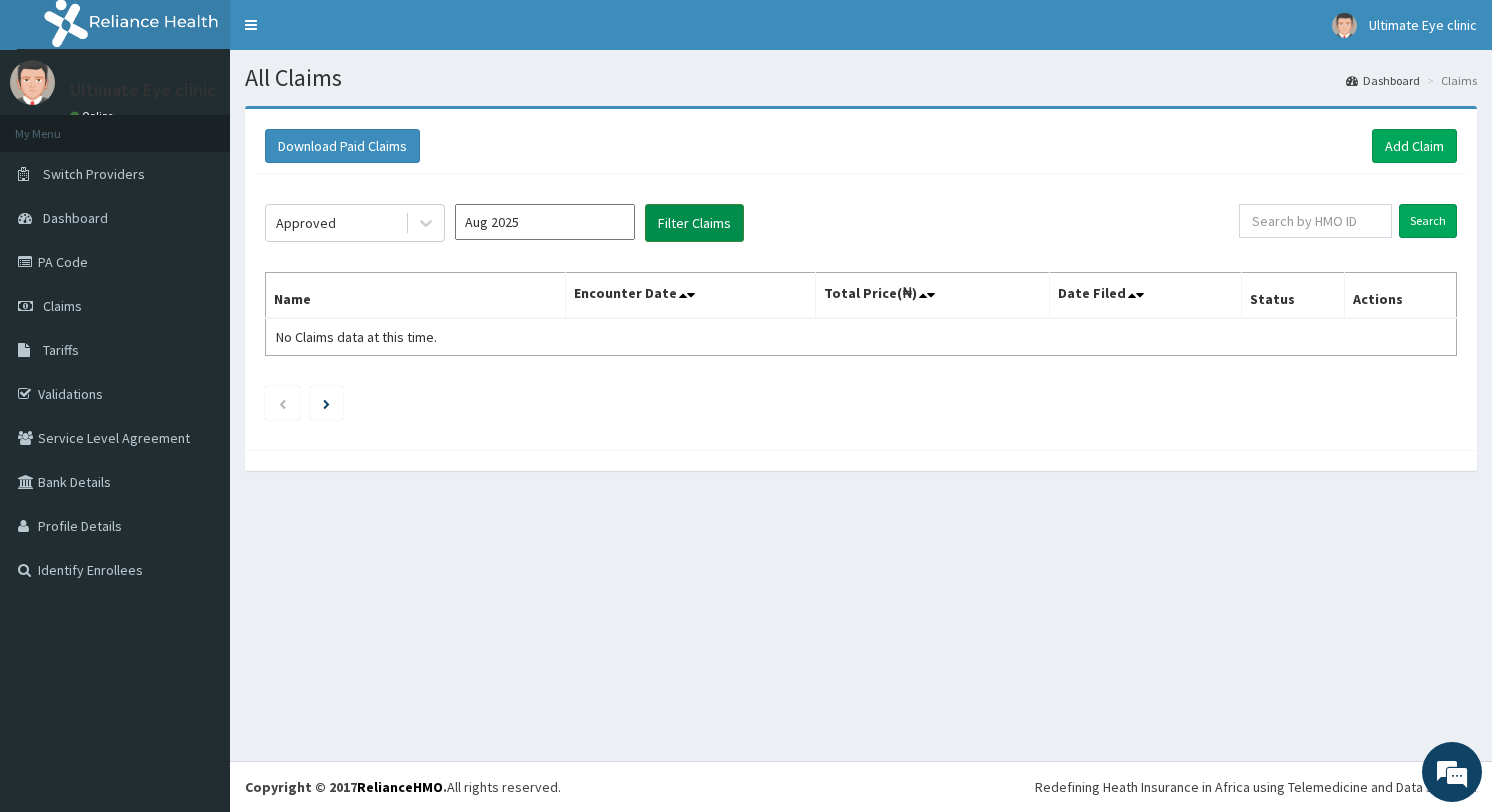 click on "Filter Claims" at bounding box center (694, 223) 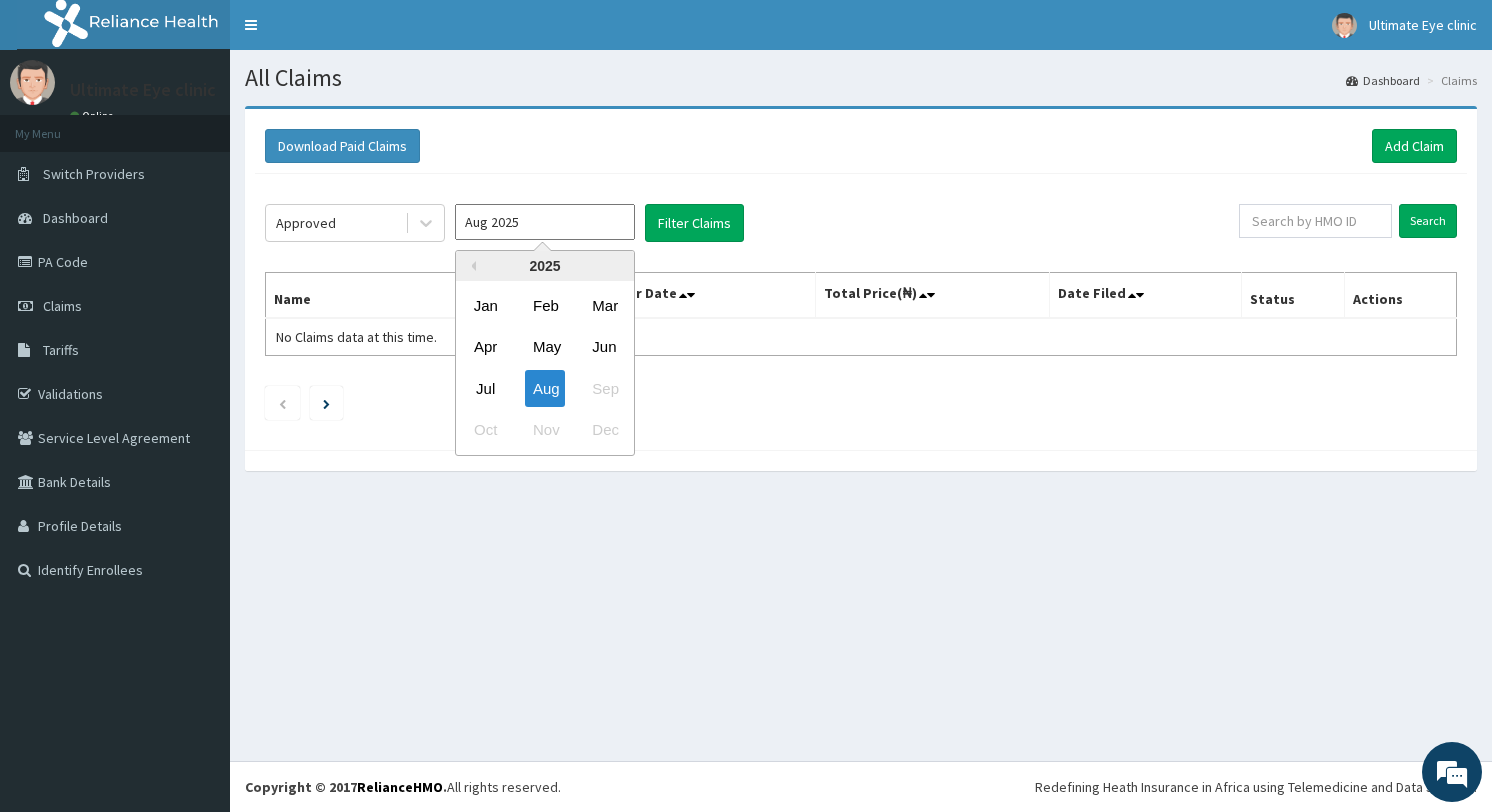 click on "Aug 2025" at bounding box center (545, 222) 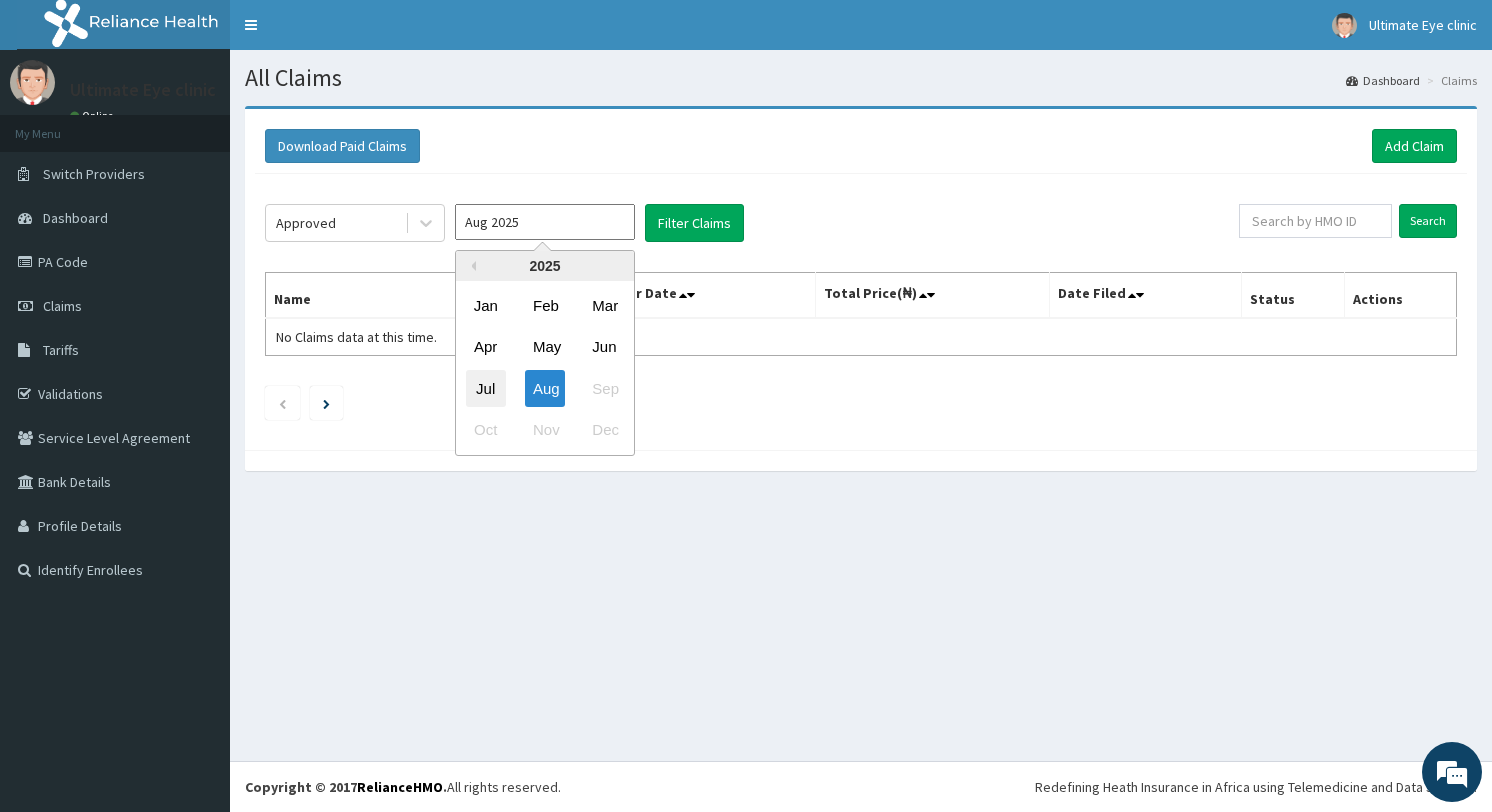 click on "Jul" at bounding box center [486, 388] 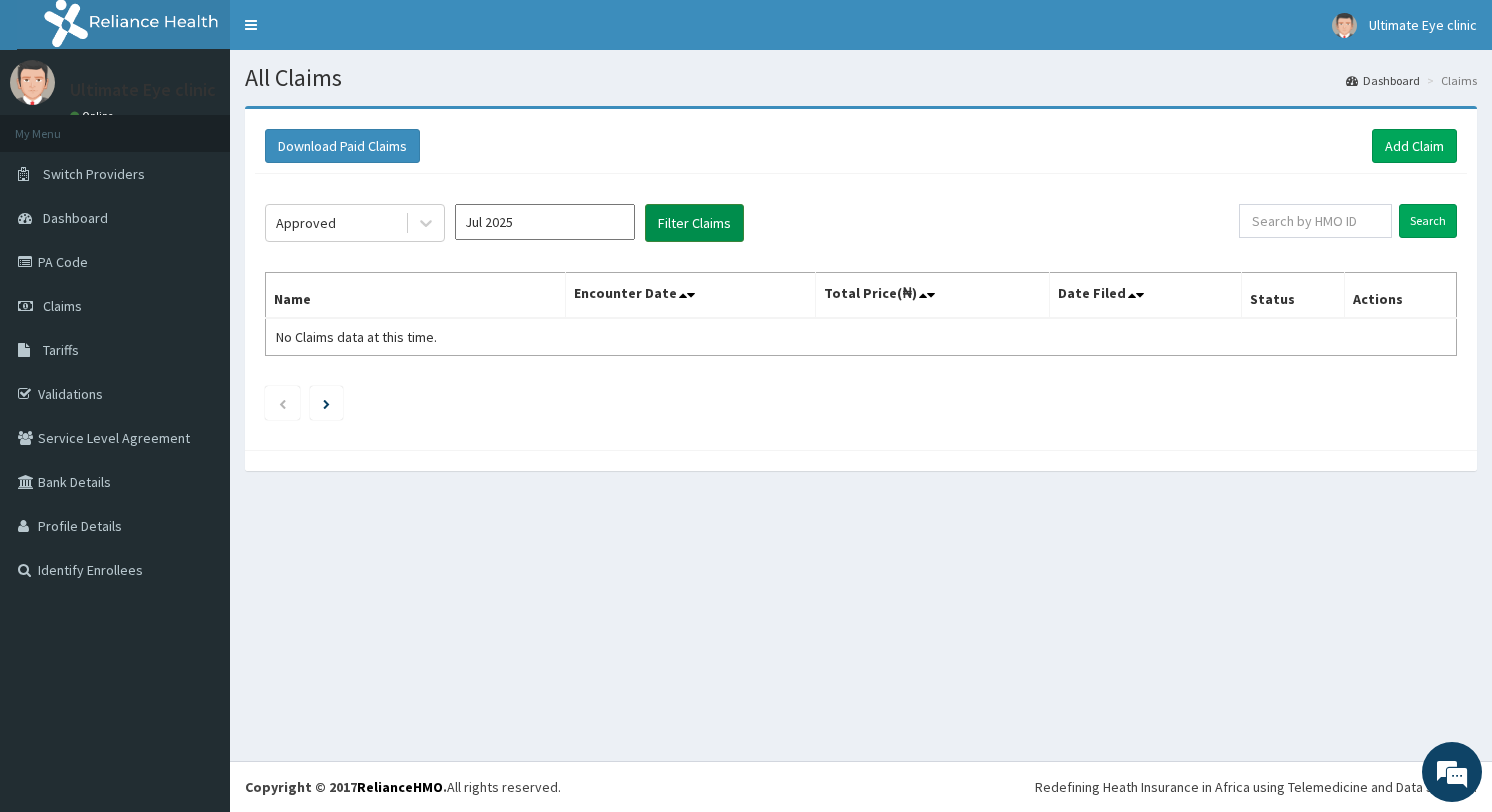 click on "Filter Claims" at bounding box center [694, 223] 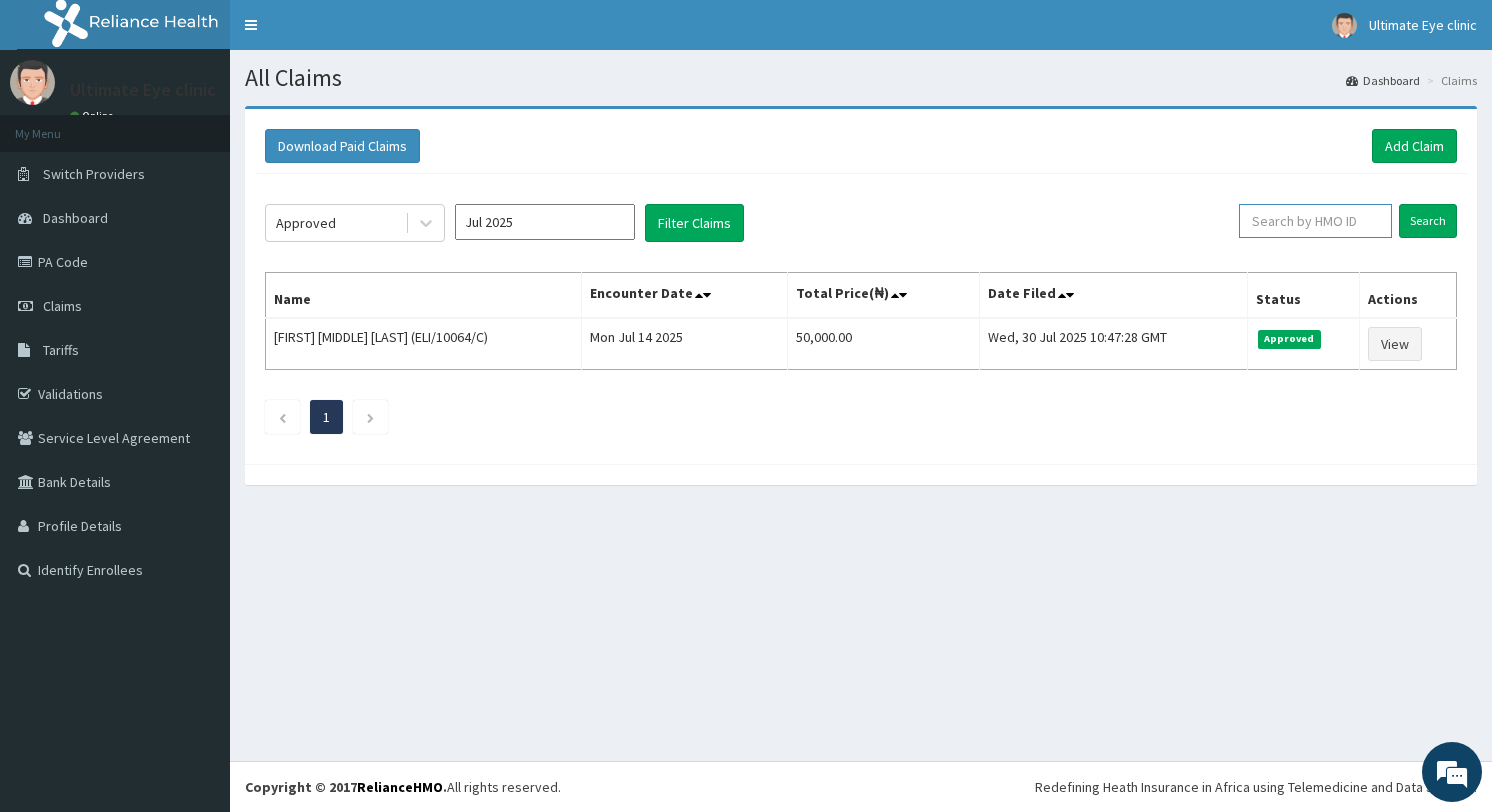 click at bounding box center (1315, 221) 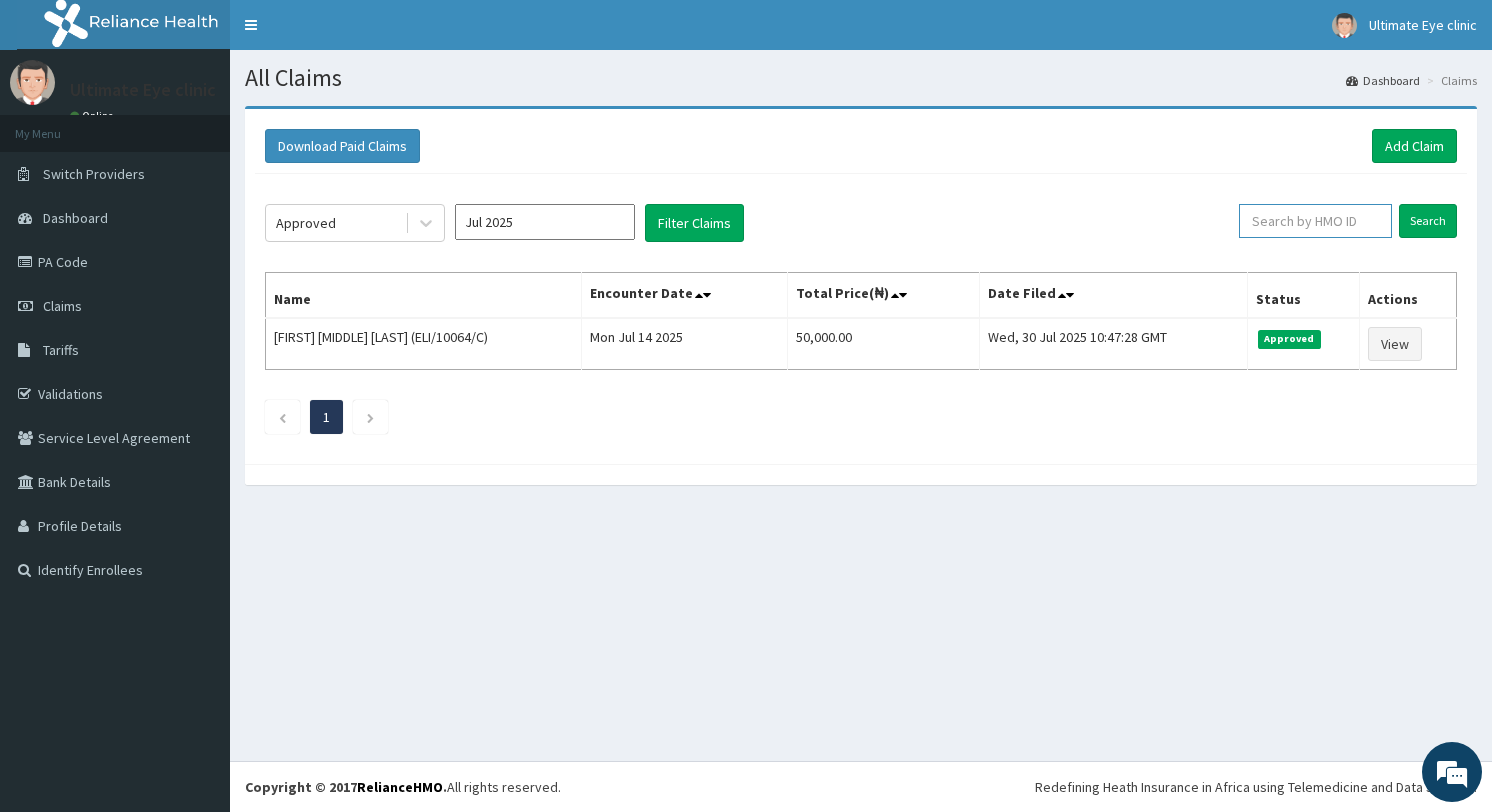 scroll, scrollTop: 0, scrollLeft: 0, axis: both 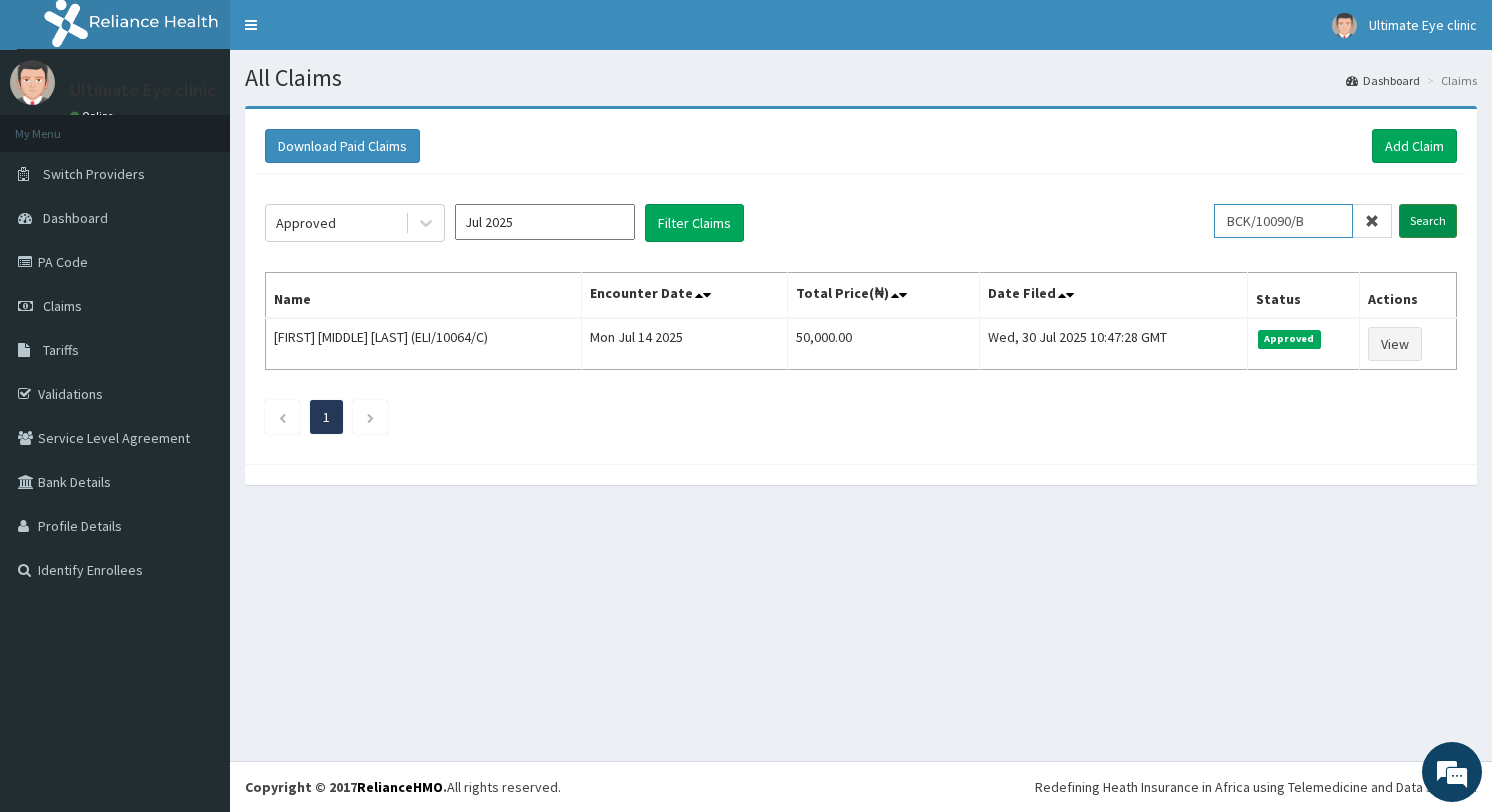 type on "BCK/10090/B" 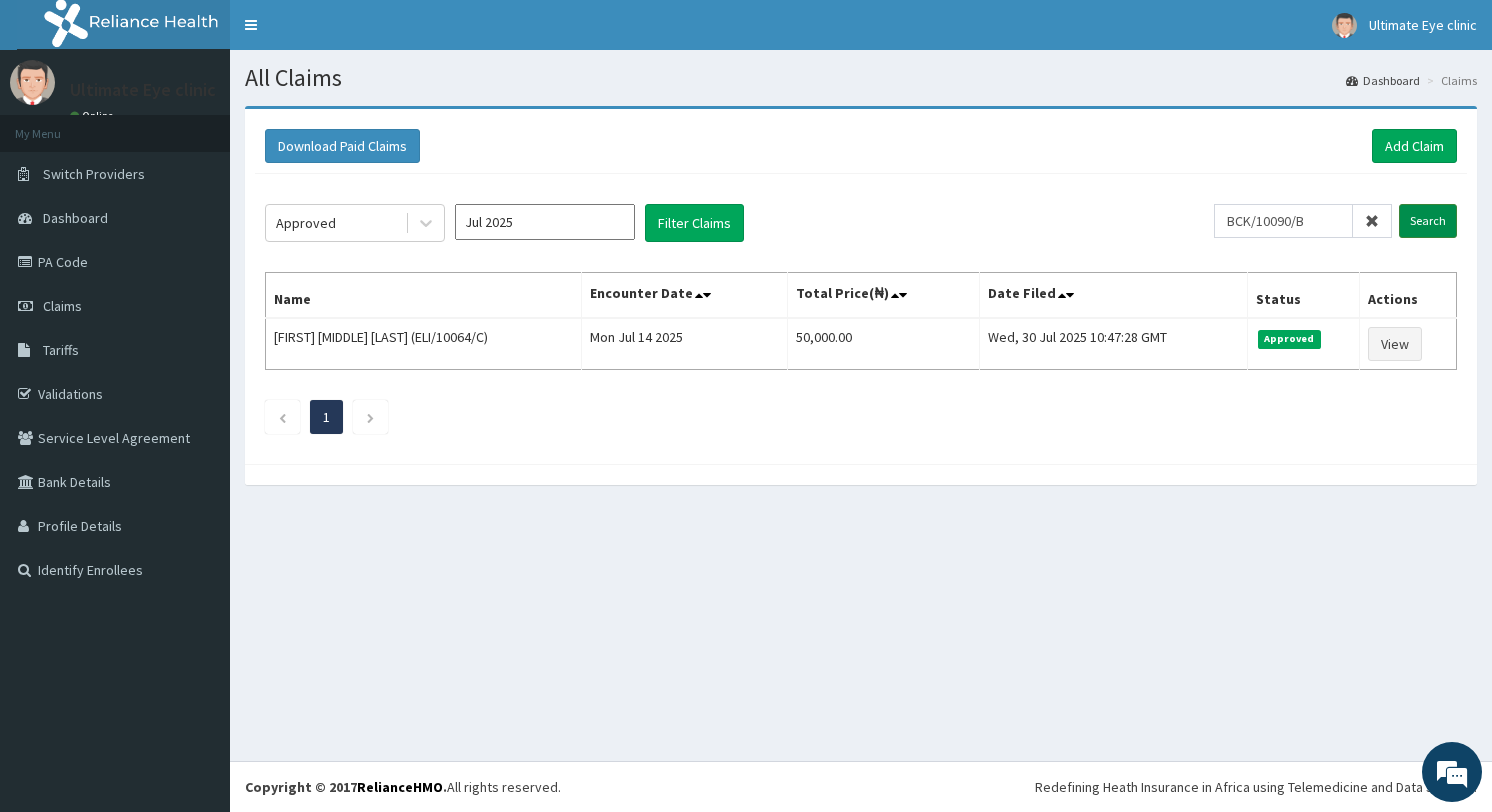 click on "Search" at bounding box center [1428, 221] 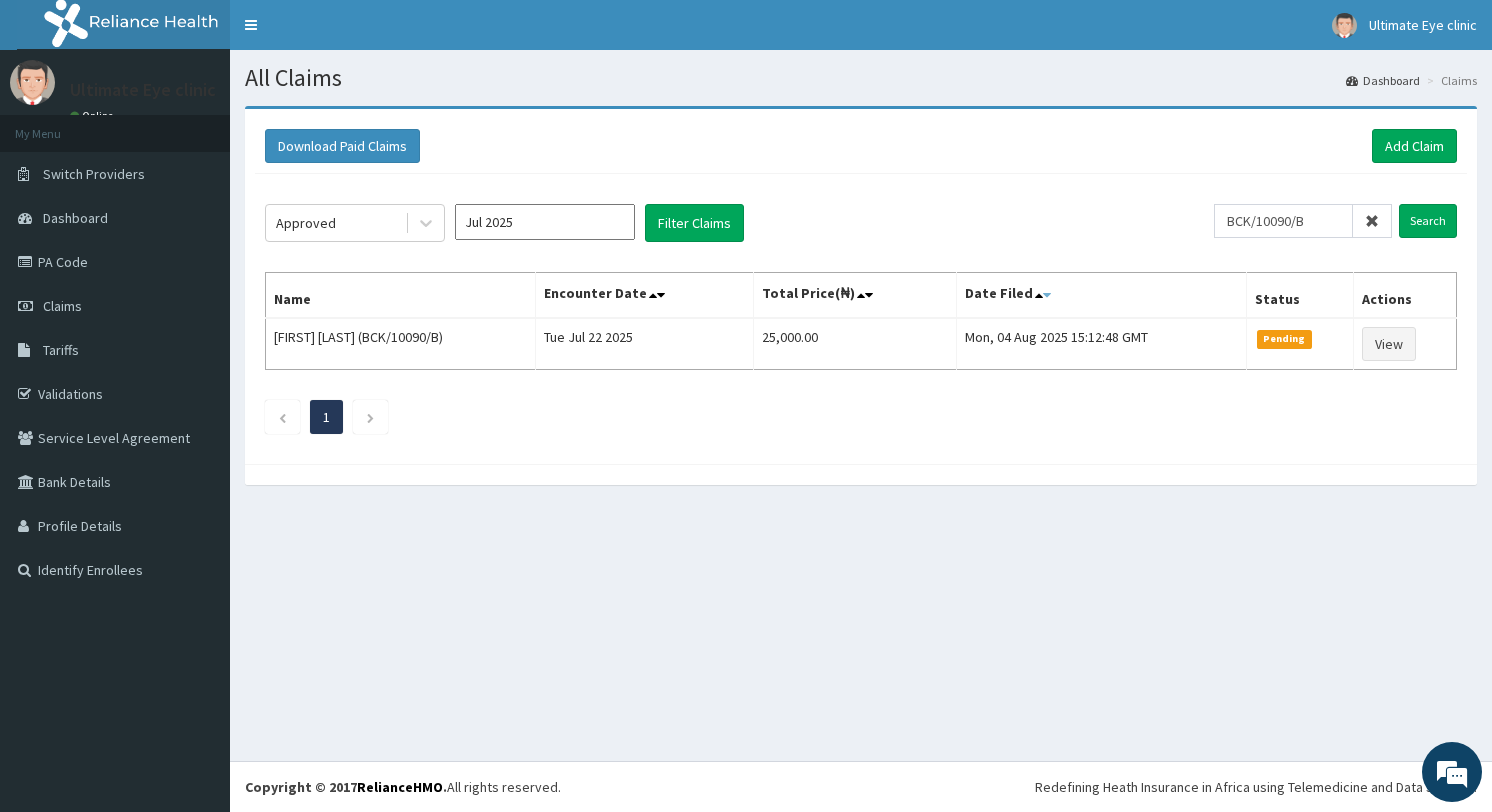 click at bounding box center (1047, 295) 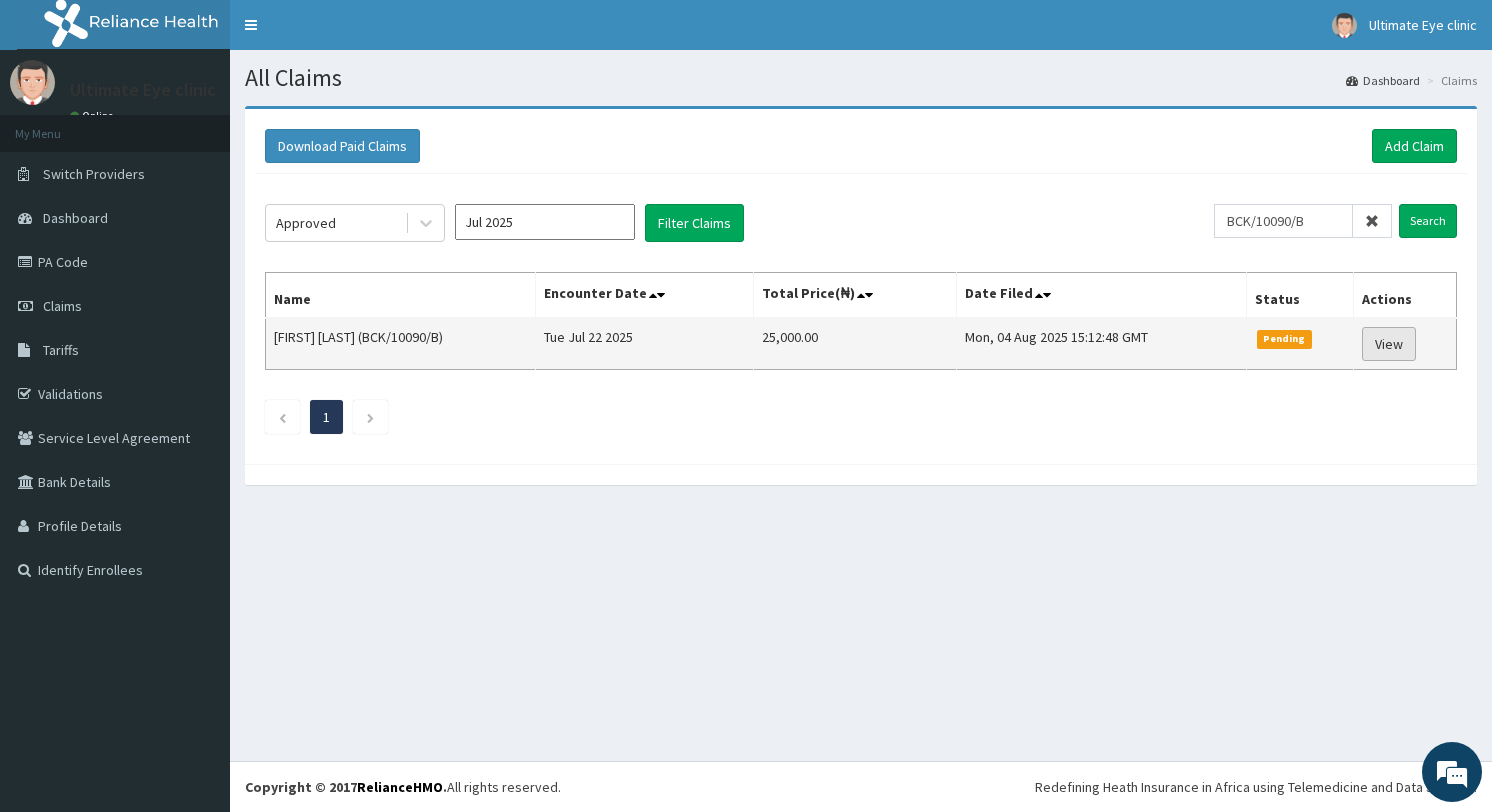 click on "View" at bounding box center (1389, 344) 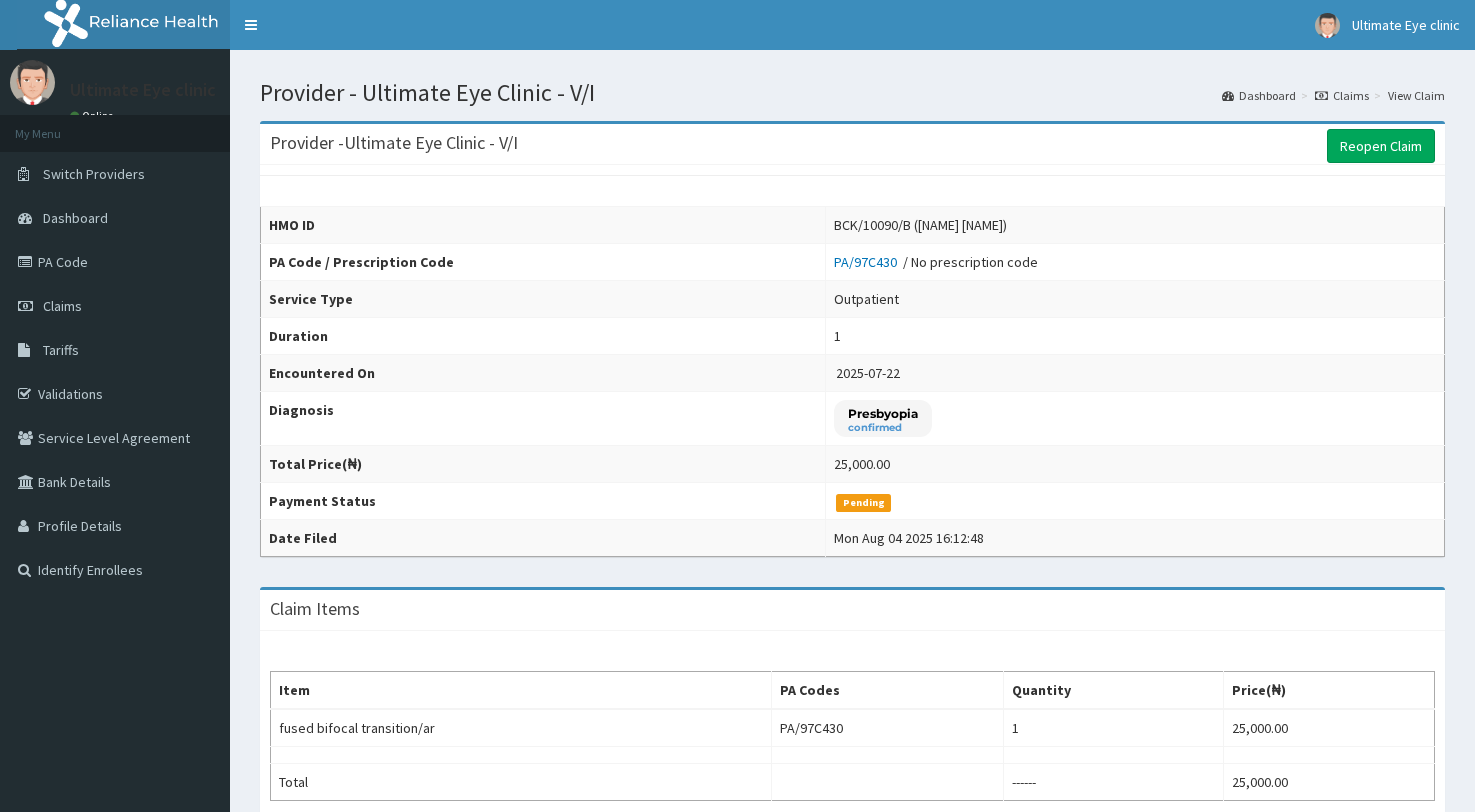 scroll, scrollTop: 0, scrollLeft: 0, axis: both 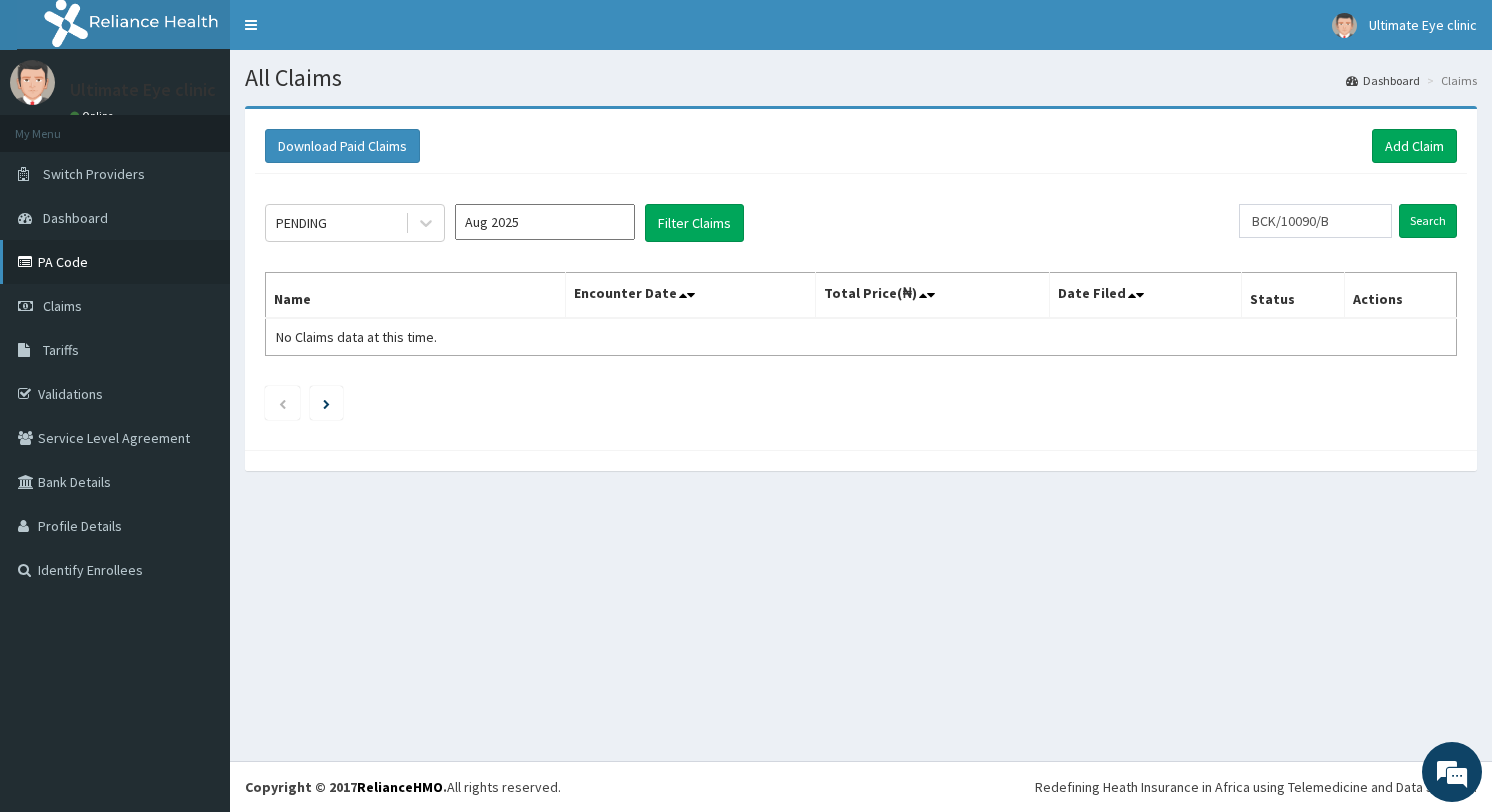 click on "PA Code" at bounding box center [115, 262] 